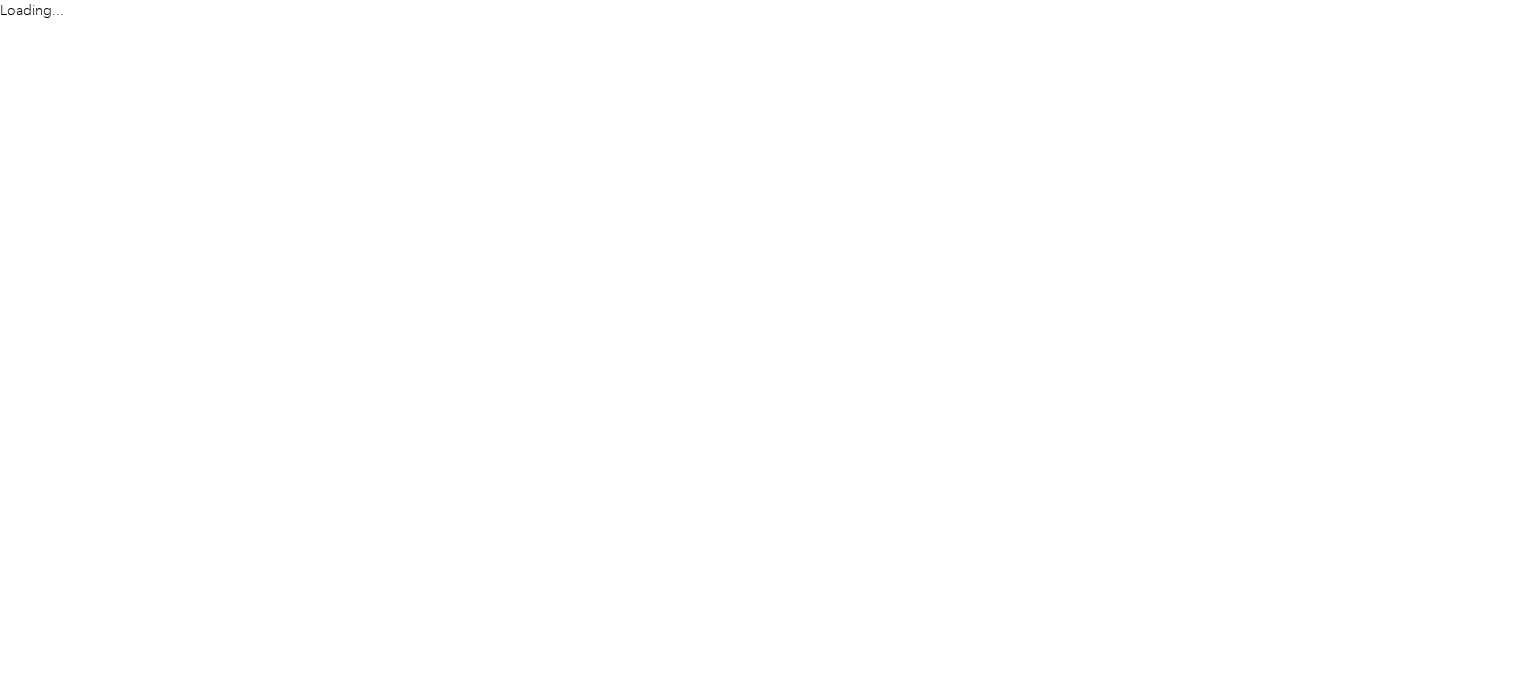 scroll, scrollTop: 0, scrollLeft: 0, axis: both 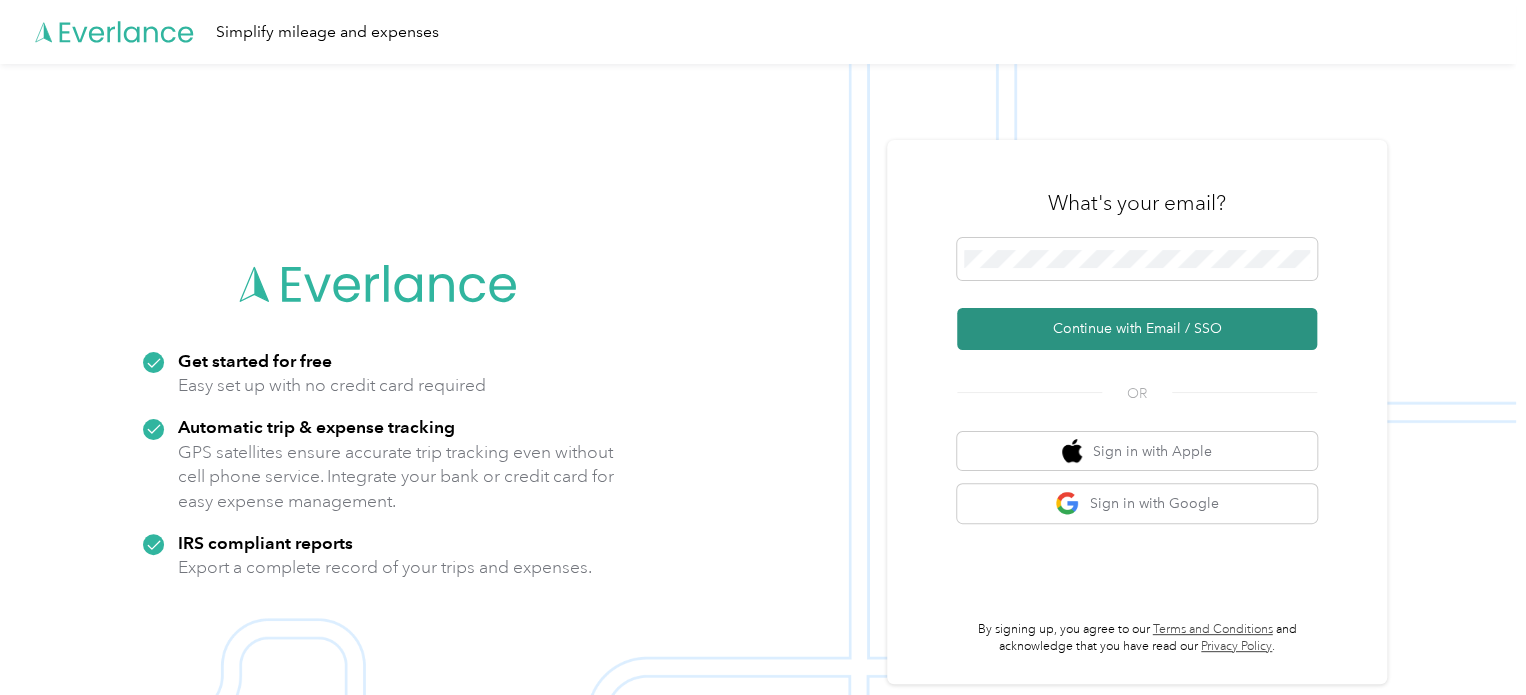 click on "Continue with Email / SSO" at bounding box center [1137, 329] 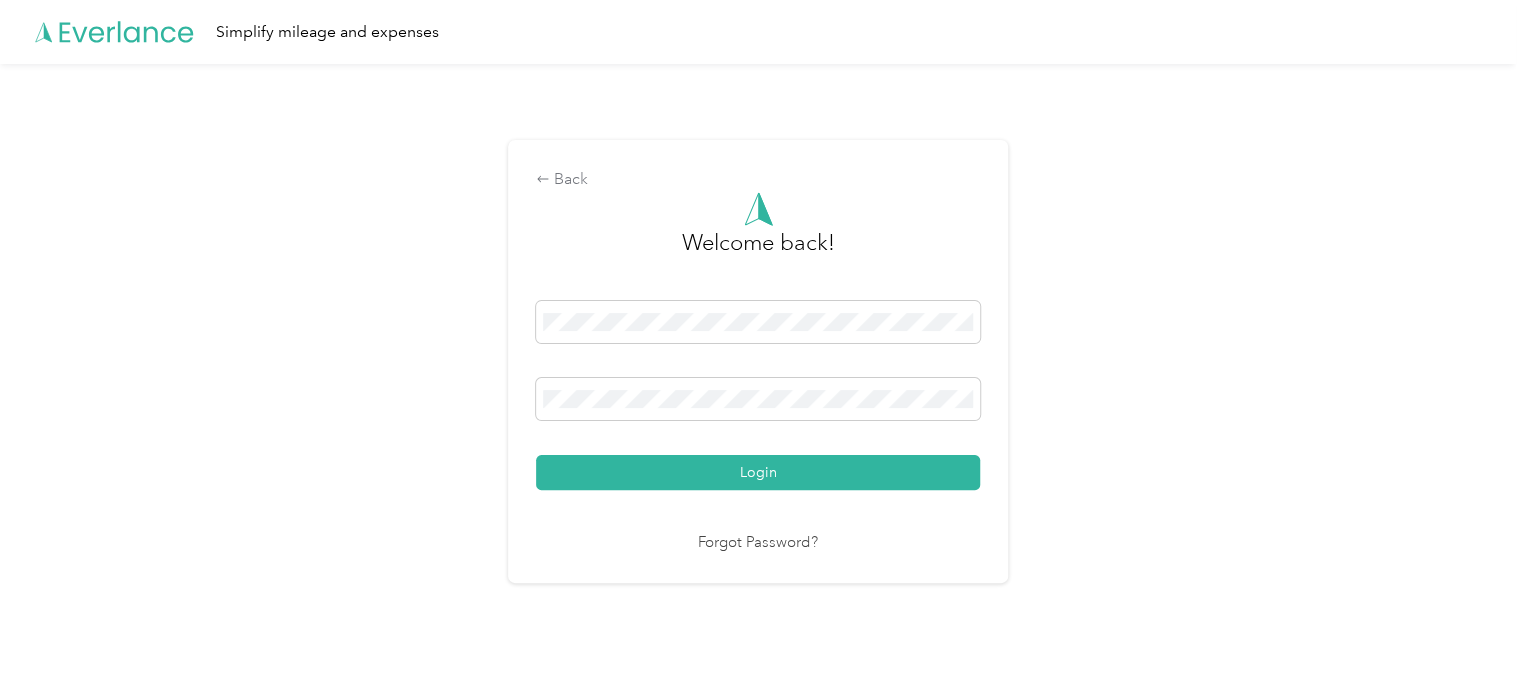 click on "Login" at bounding box center (758, 472) 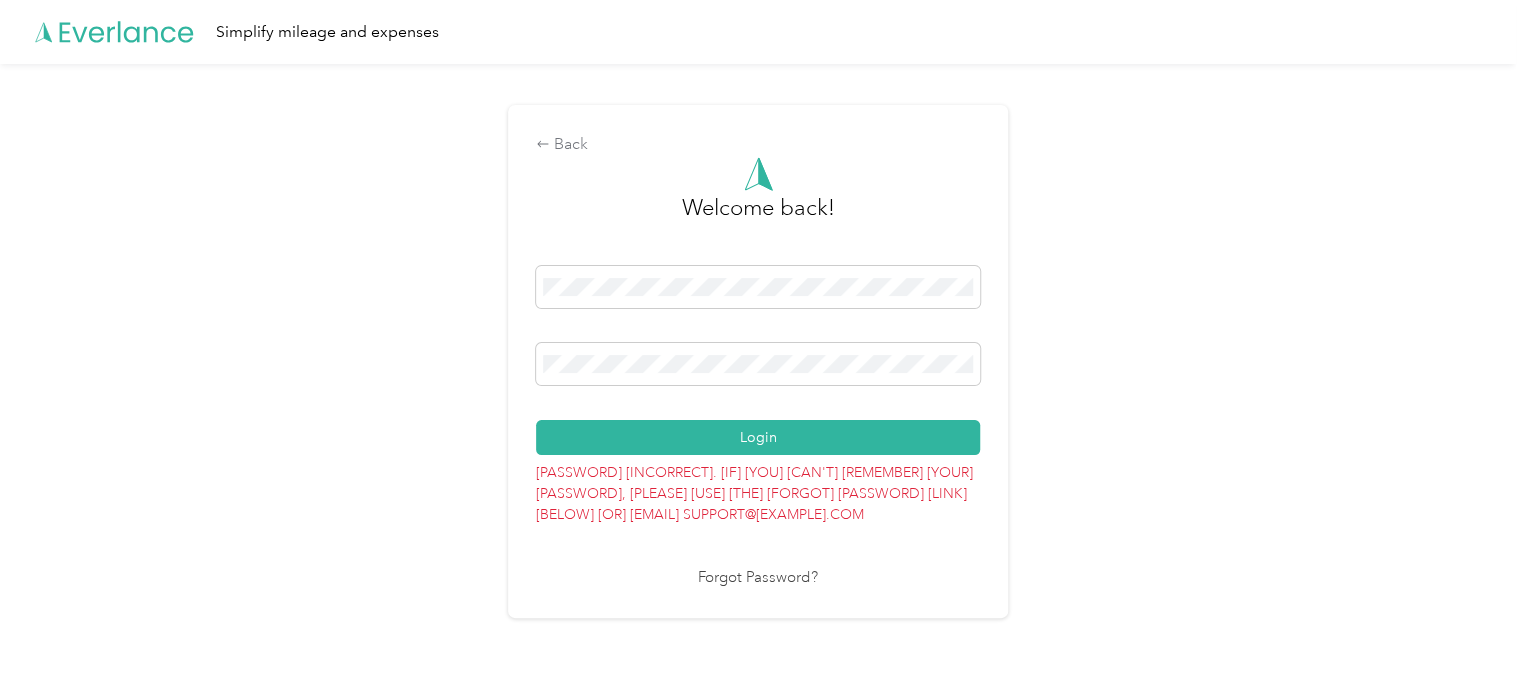 click on "Login" at bounding box center [758, 437] 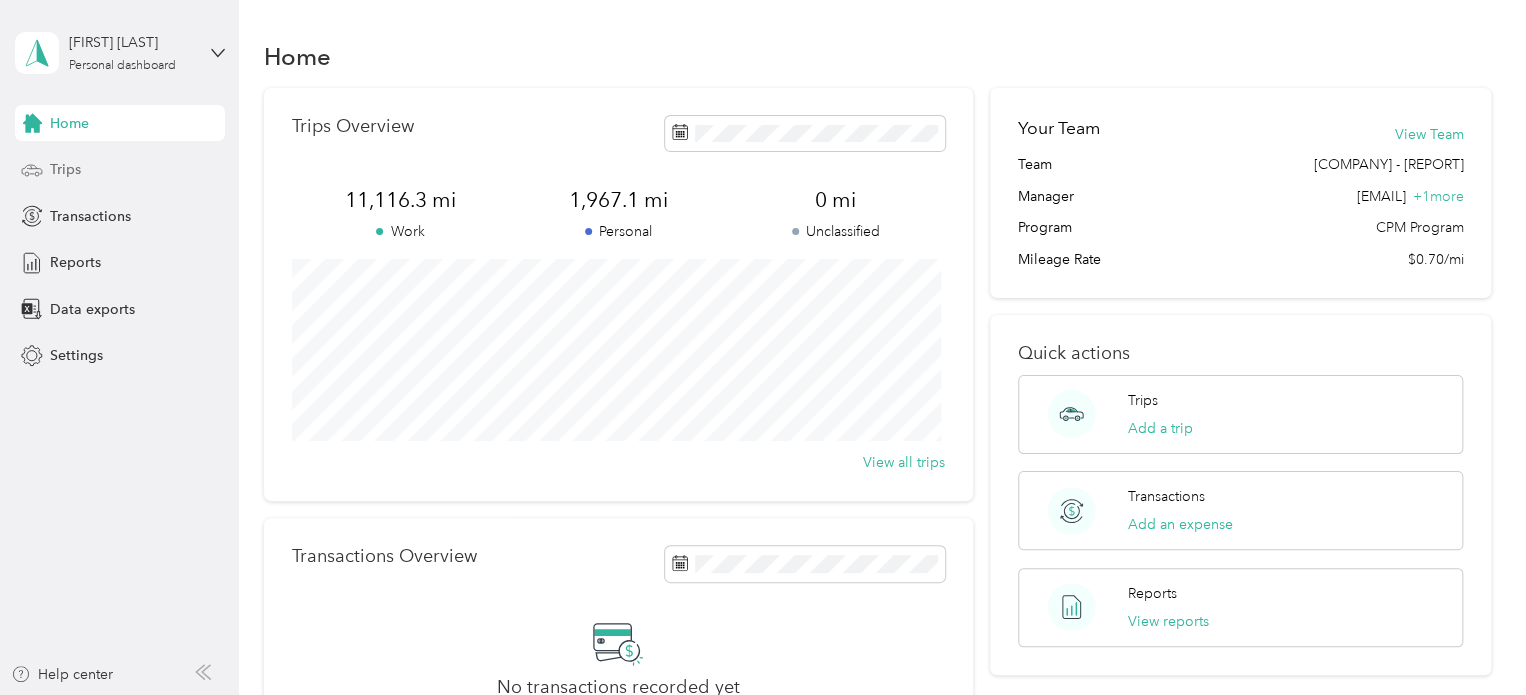 click on "Trips" at bounding box center (120, 170) 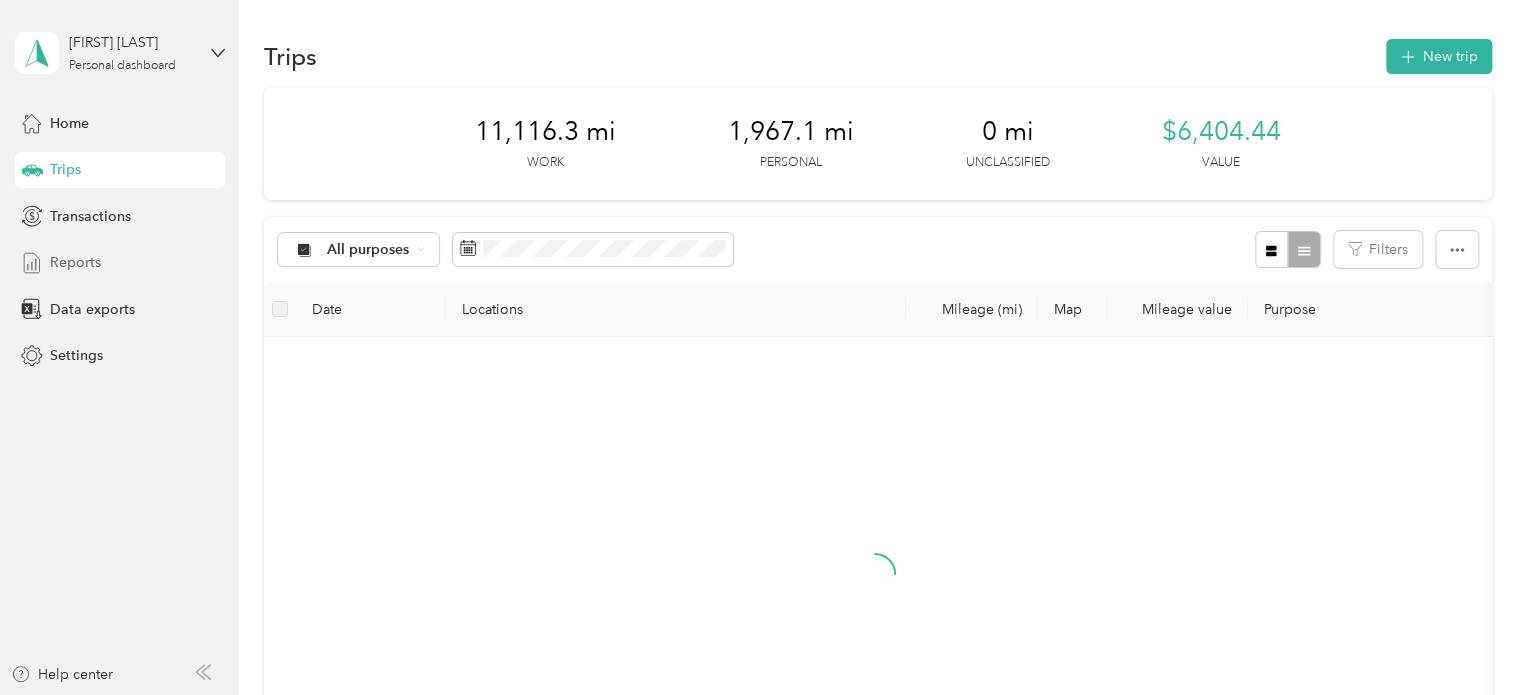 click on "Reports" at bounding box center [120, 263] 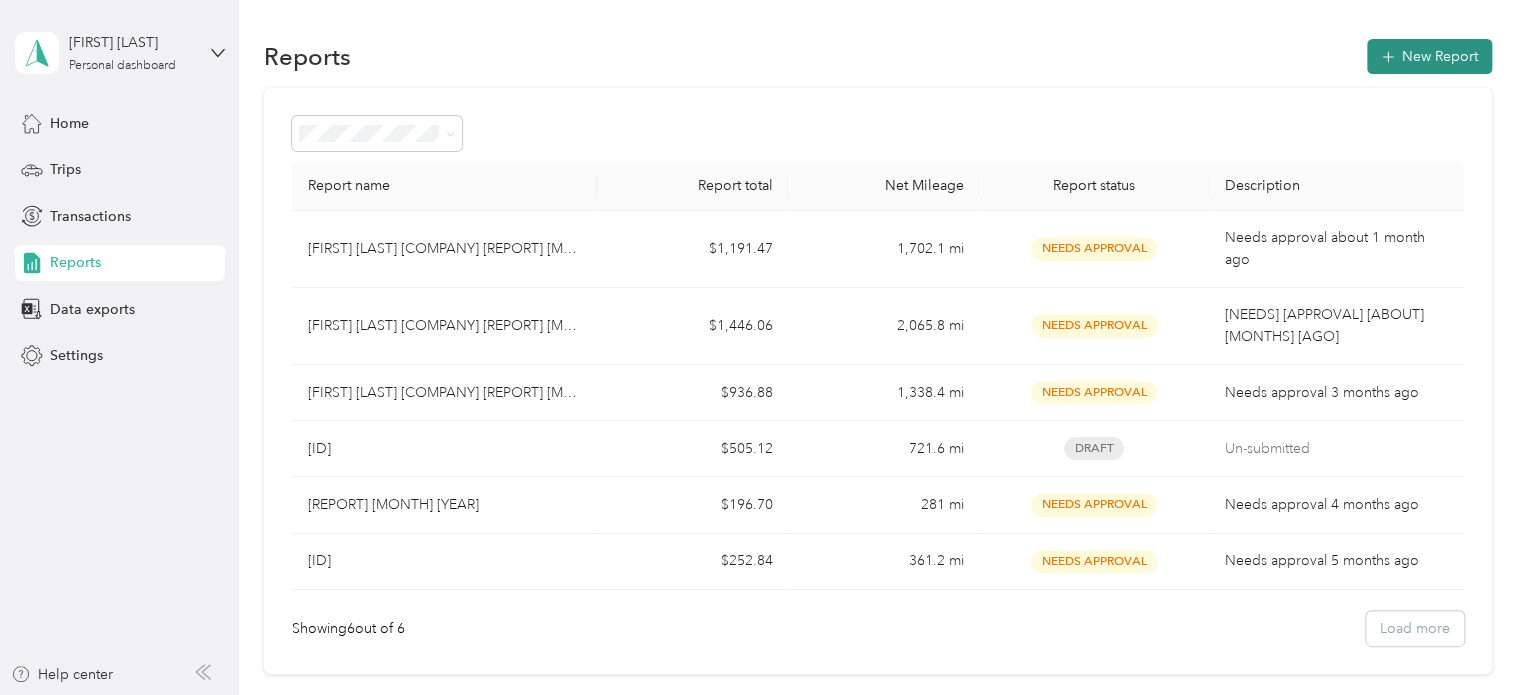 click 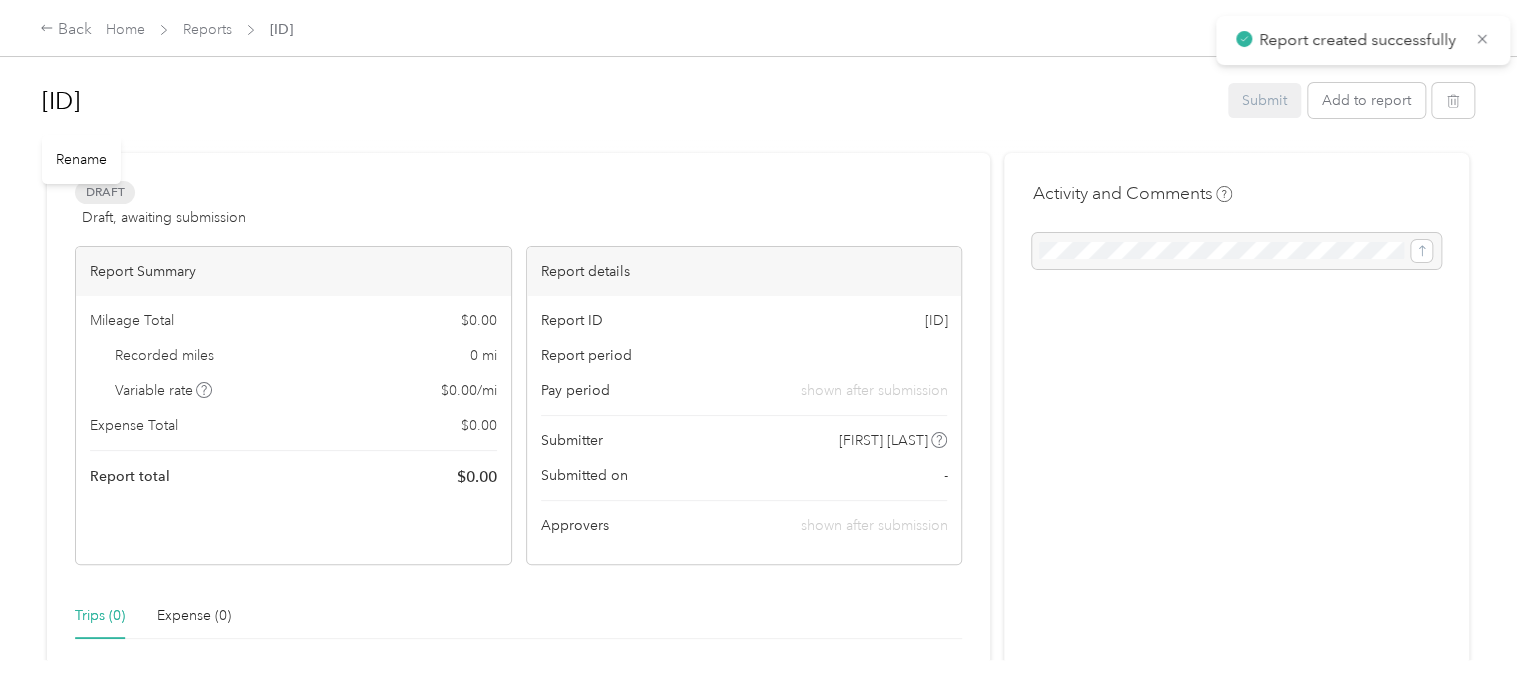 click on "[ID]" at bounding box center [628, 101] 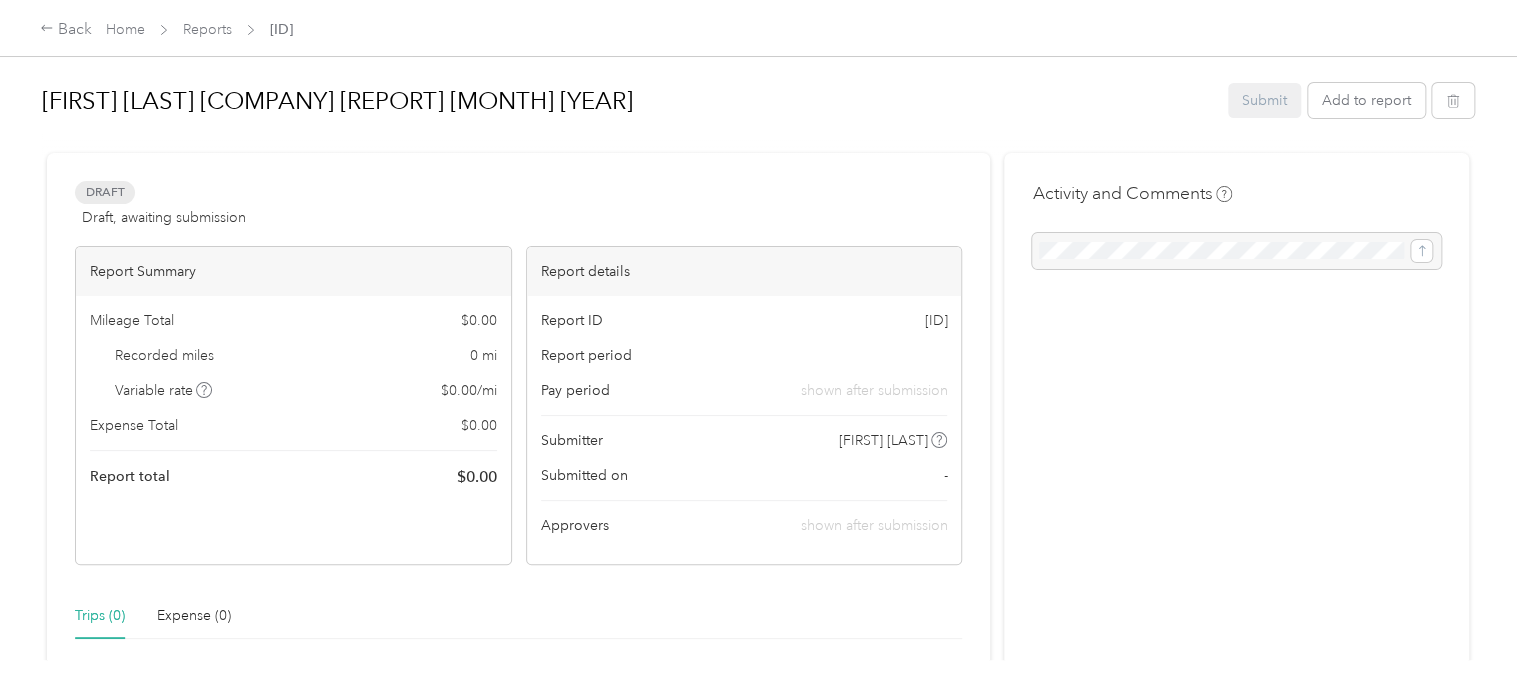 click on "Draft Draft, awaiting submission View  activity & comments" at bounding box center (518, 205) 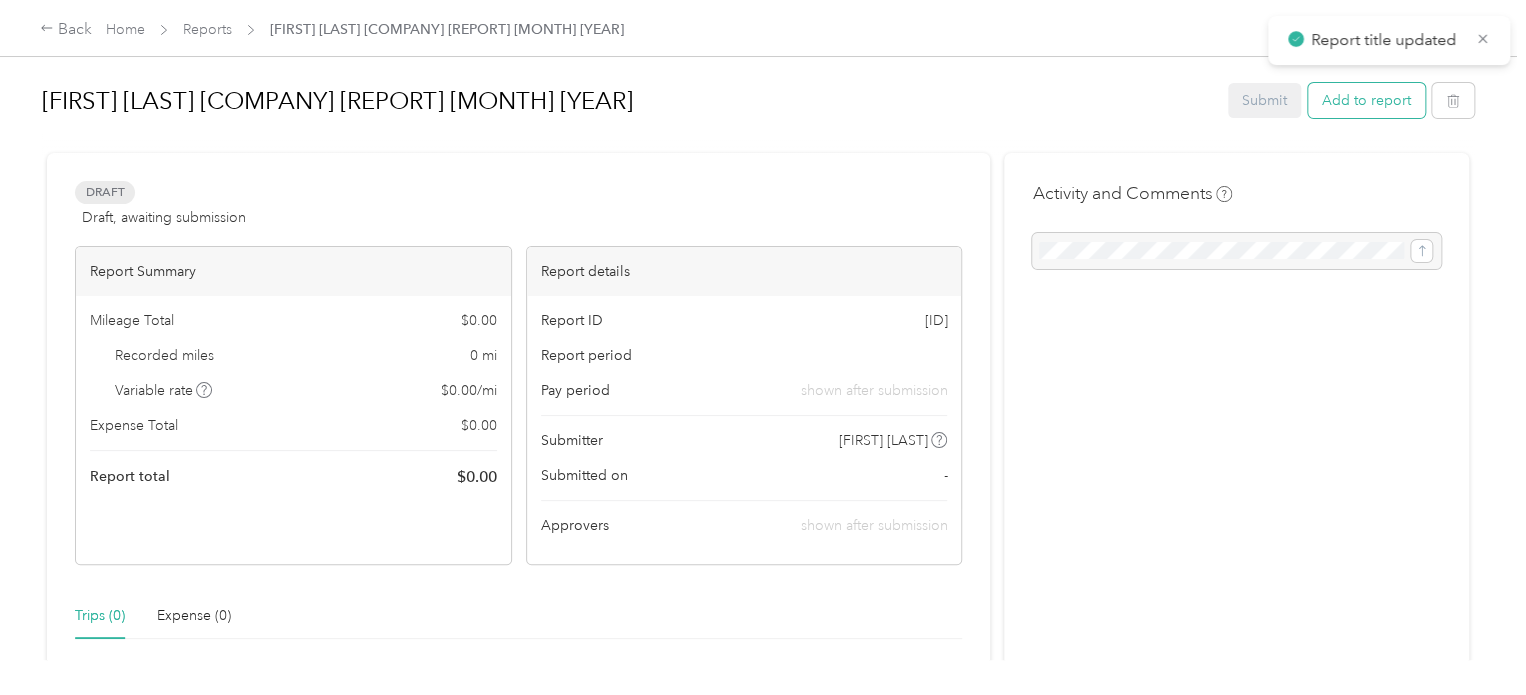 click on "Add to report" at bounding box center [1366, 100] 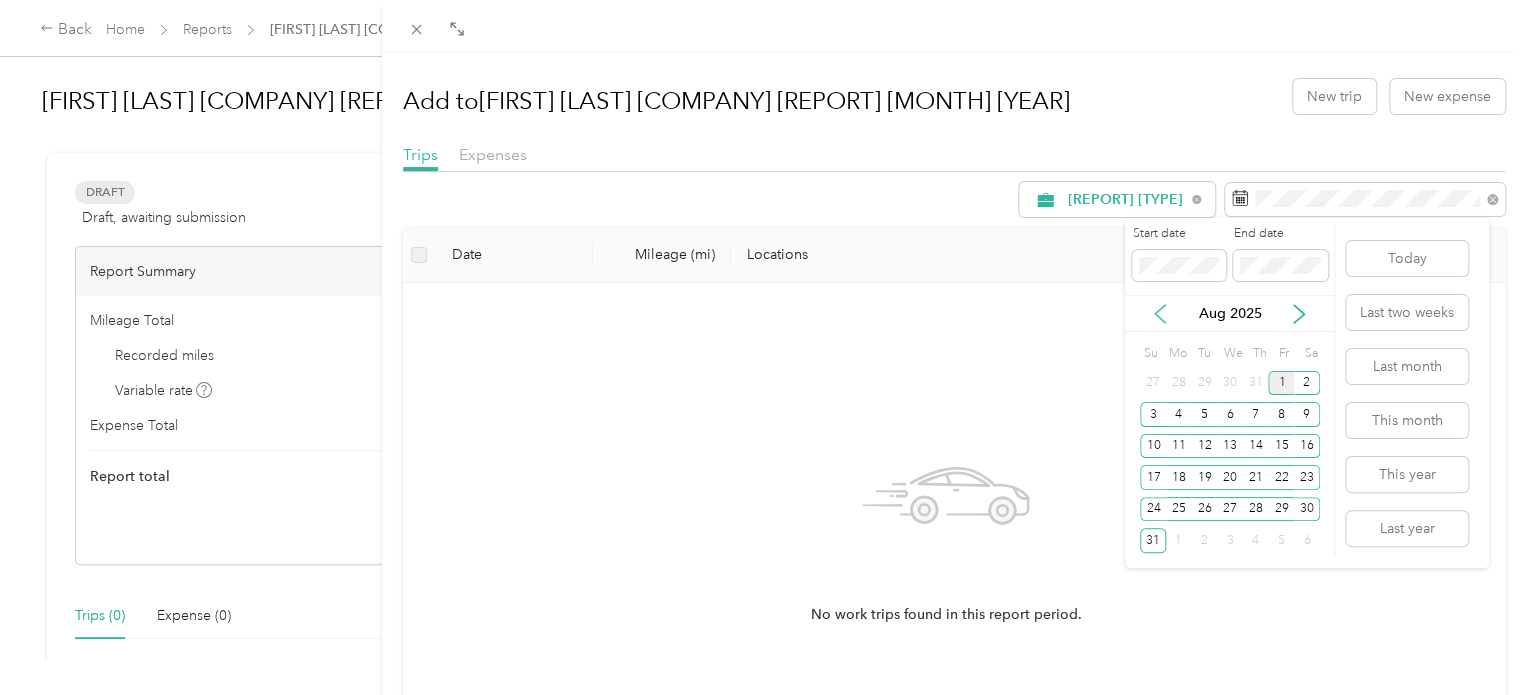 click 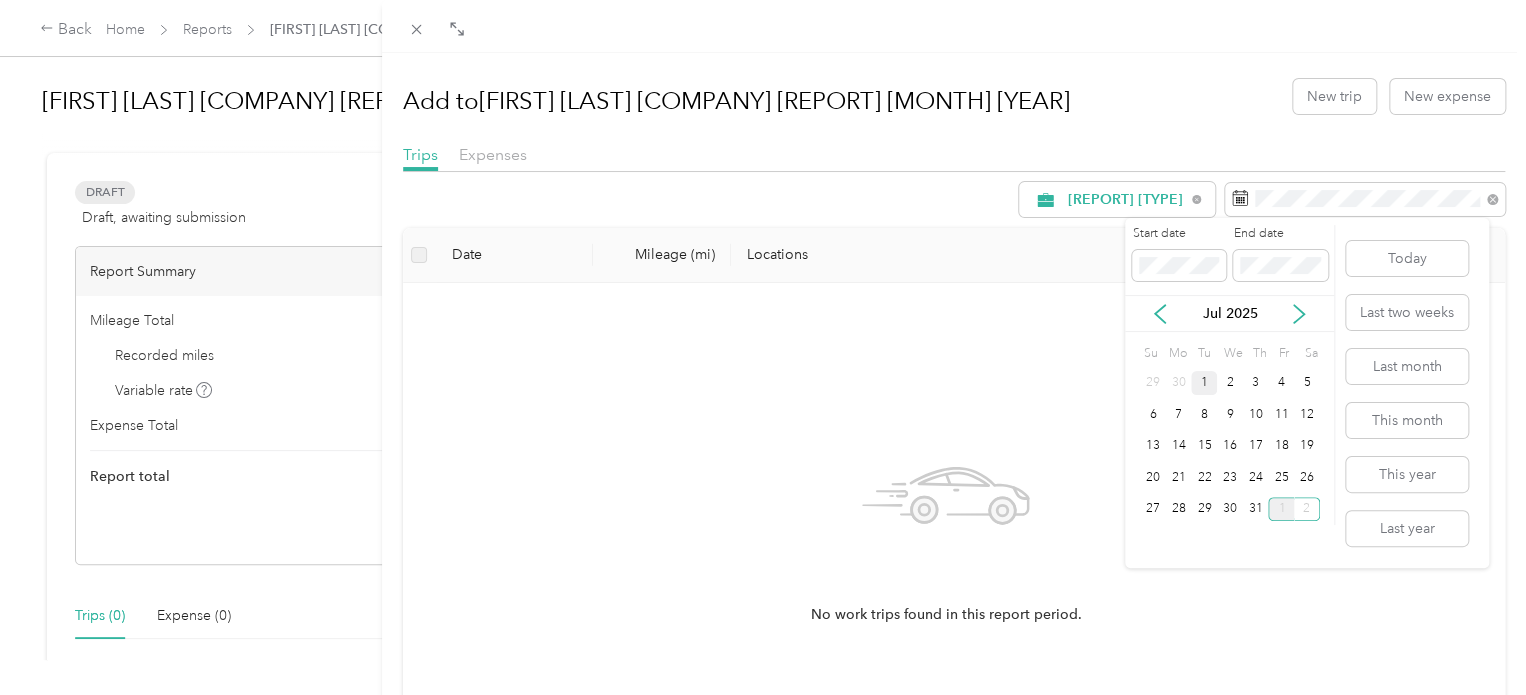 click on "1" at bounding box center [1204, 383] 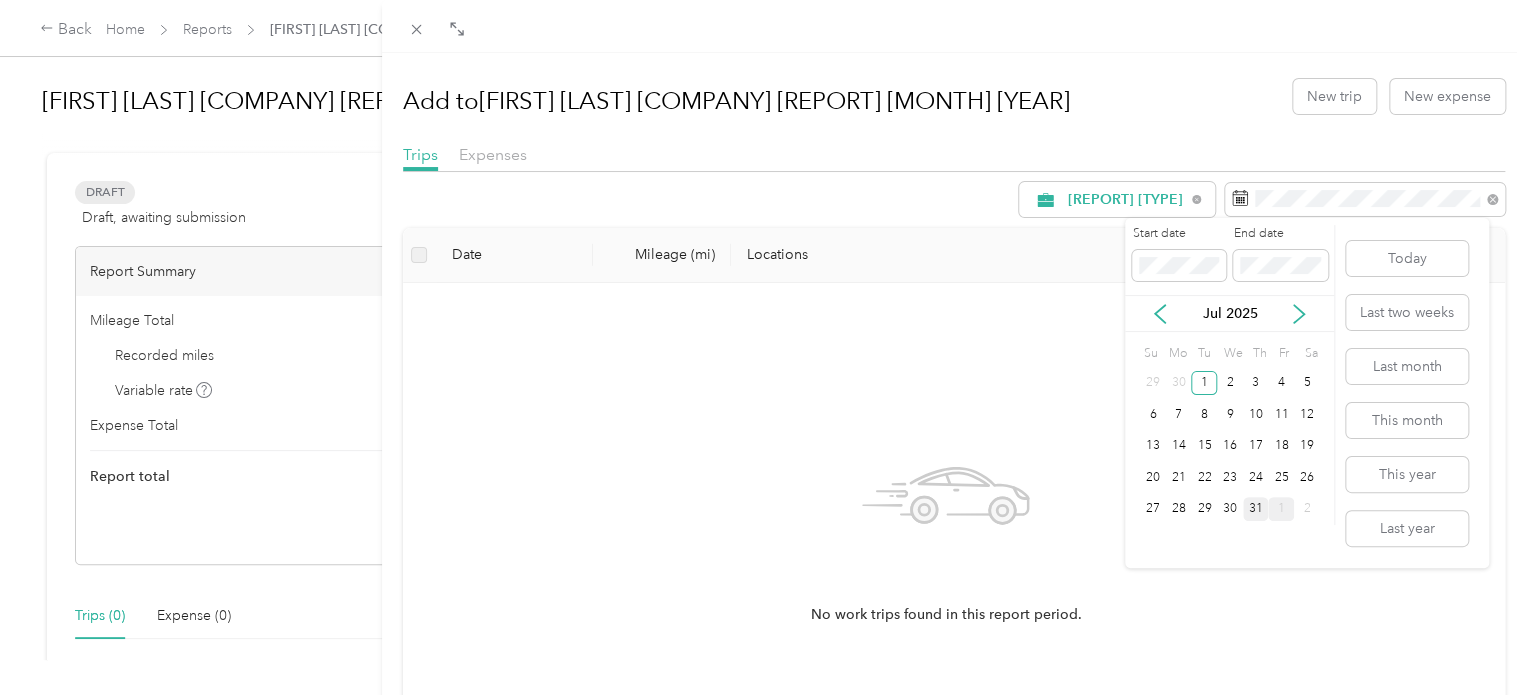 click on "31" at bounding box center [1256, 509] 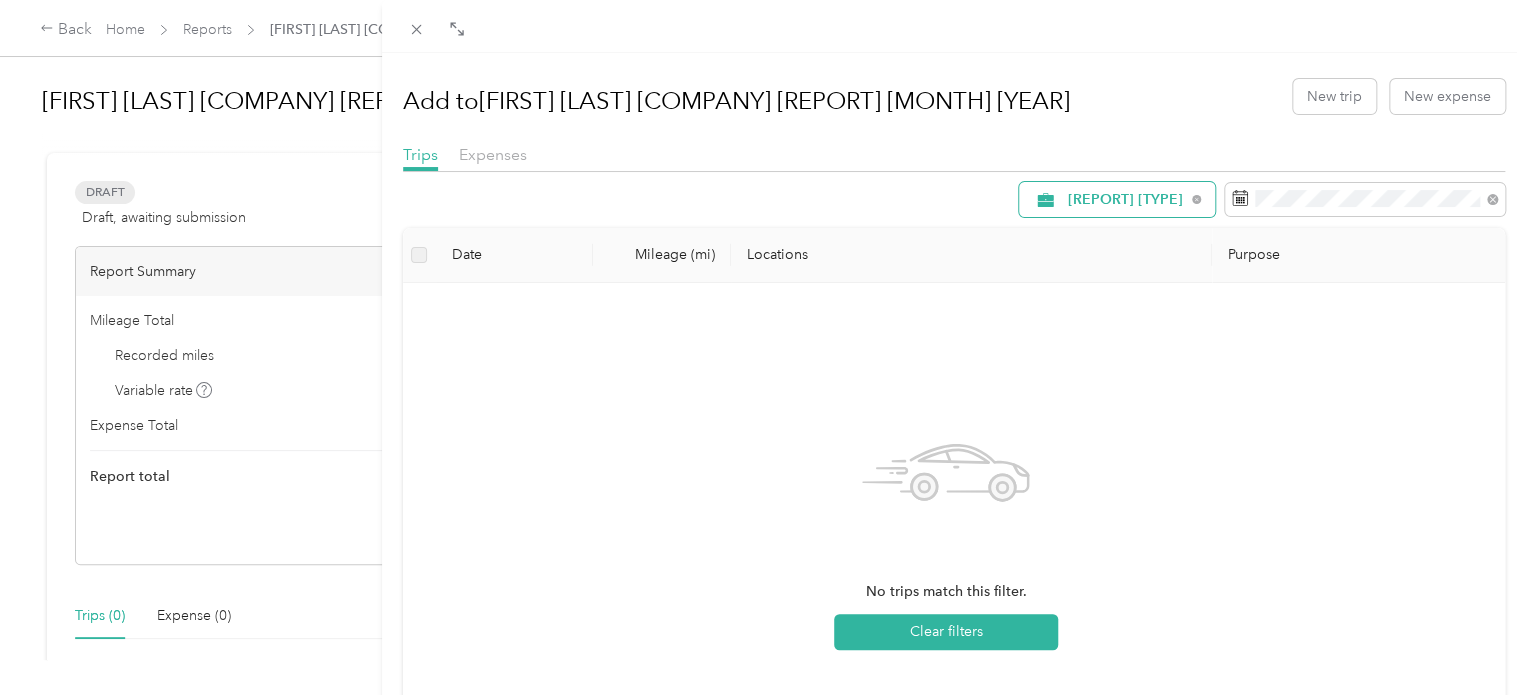 click on "[REPORT] [TYPE]" at bounding box center [1117, 199] 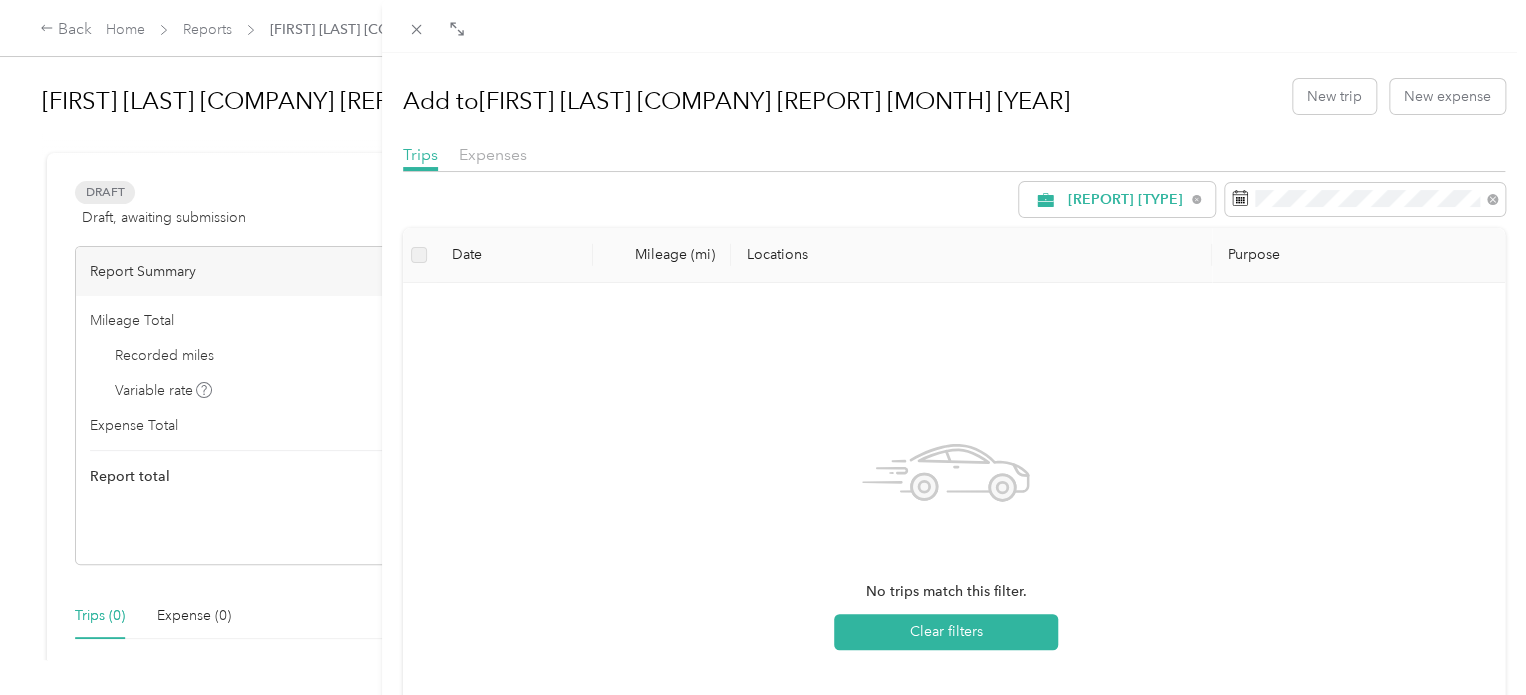 click on "[REPORT] [TYPE]" at bounding box center [1131, 338] 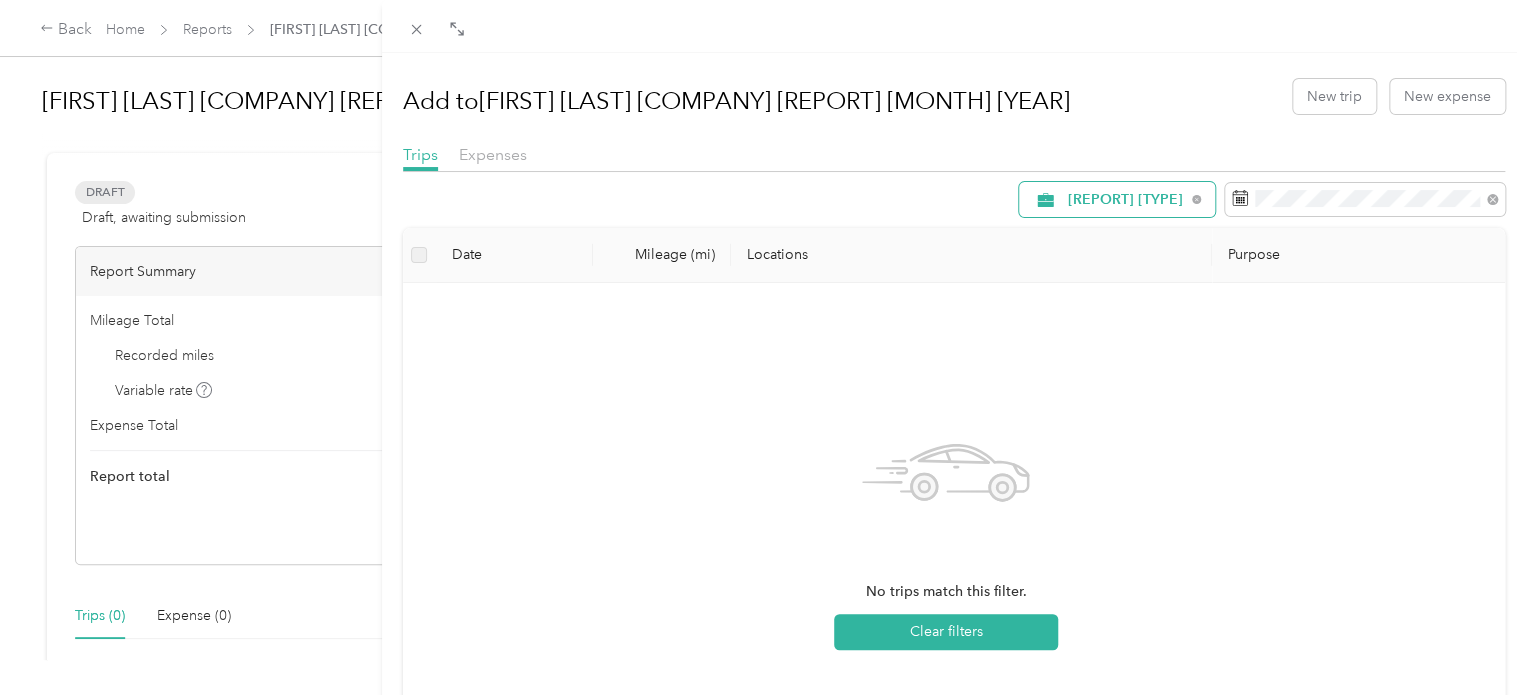 click on "[REPORT] [TYPE]" at bounding box center [1126, 200] 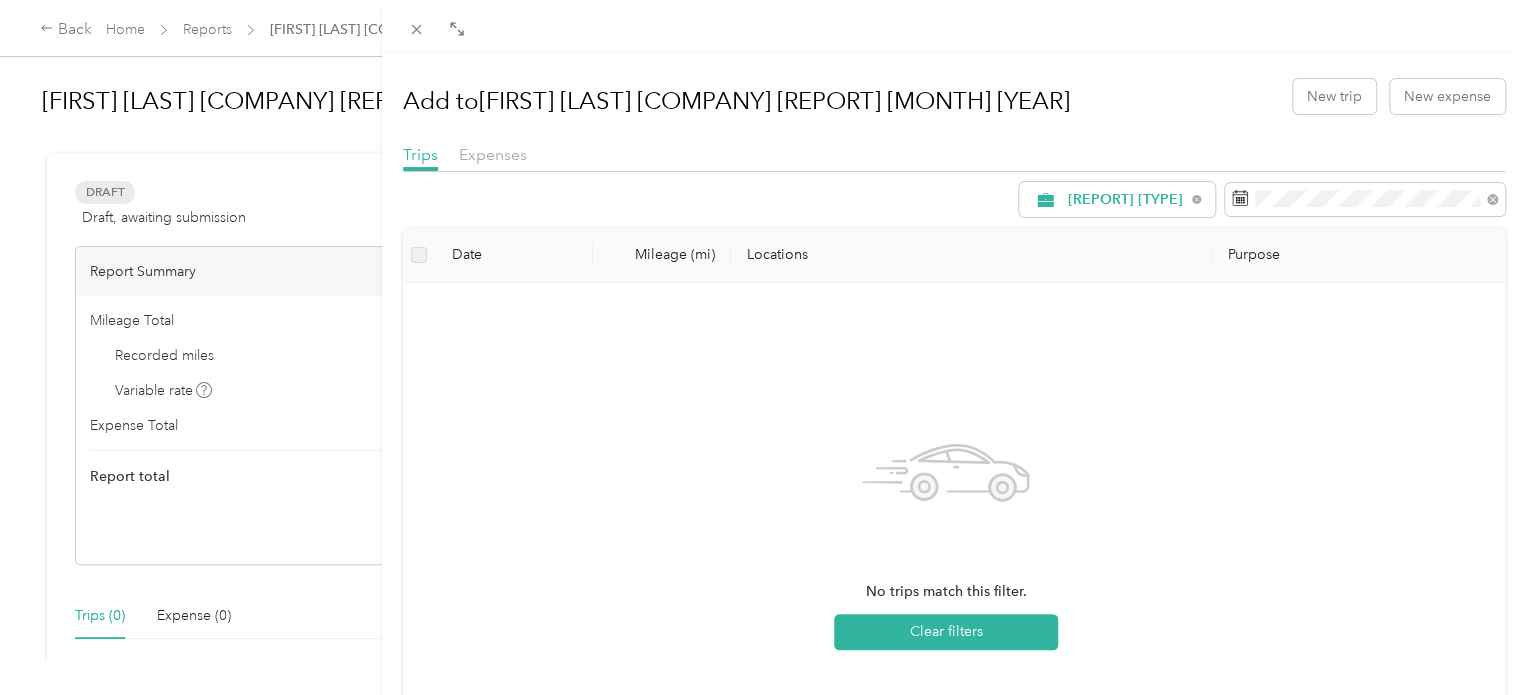 click on "Recovery" at bounding box center (1131, 372) 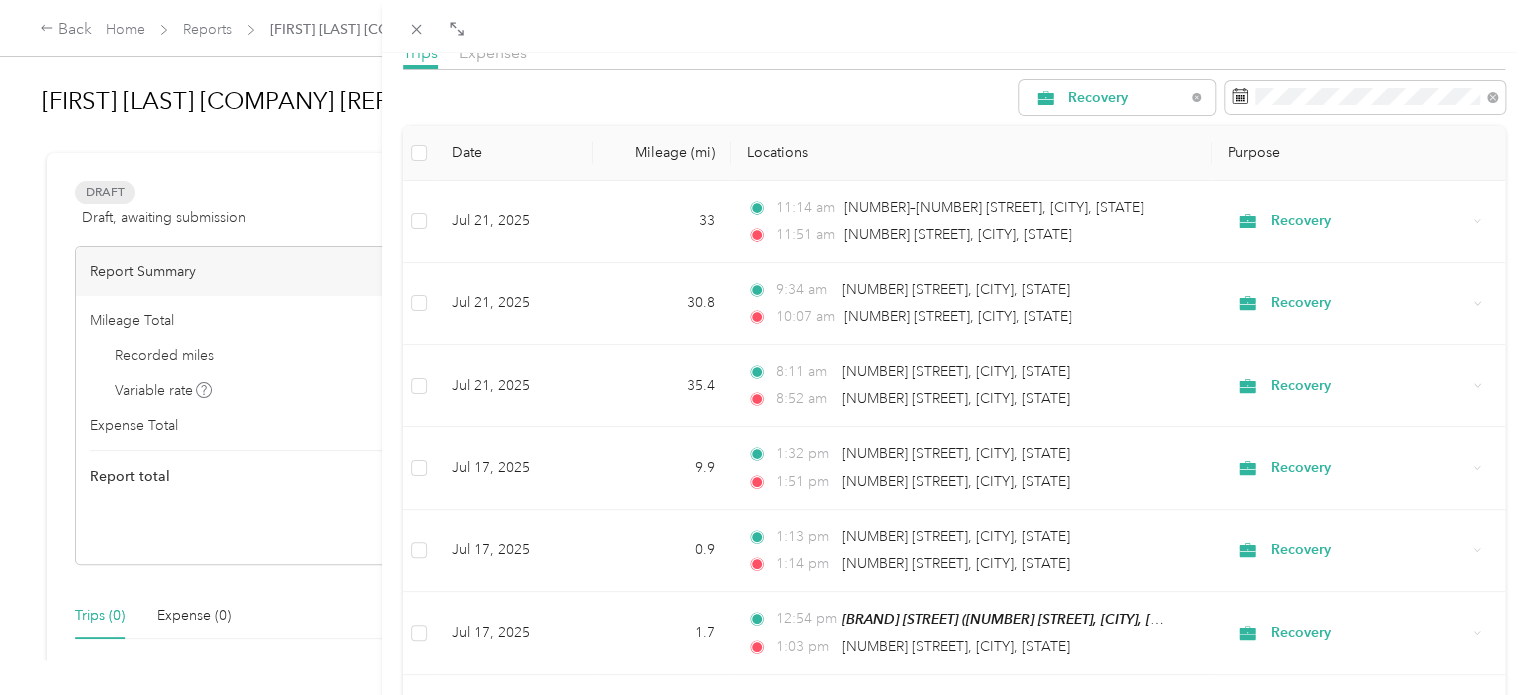 scroll, scrollTop: 75, scrollLeft: 0, axis: vertical 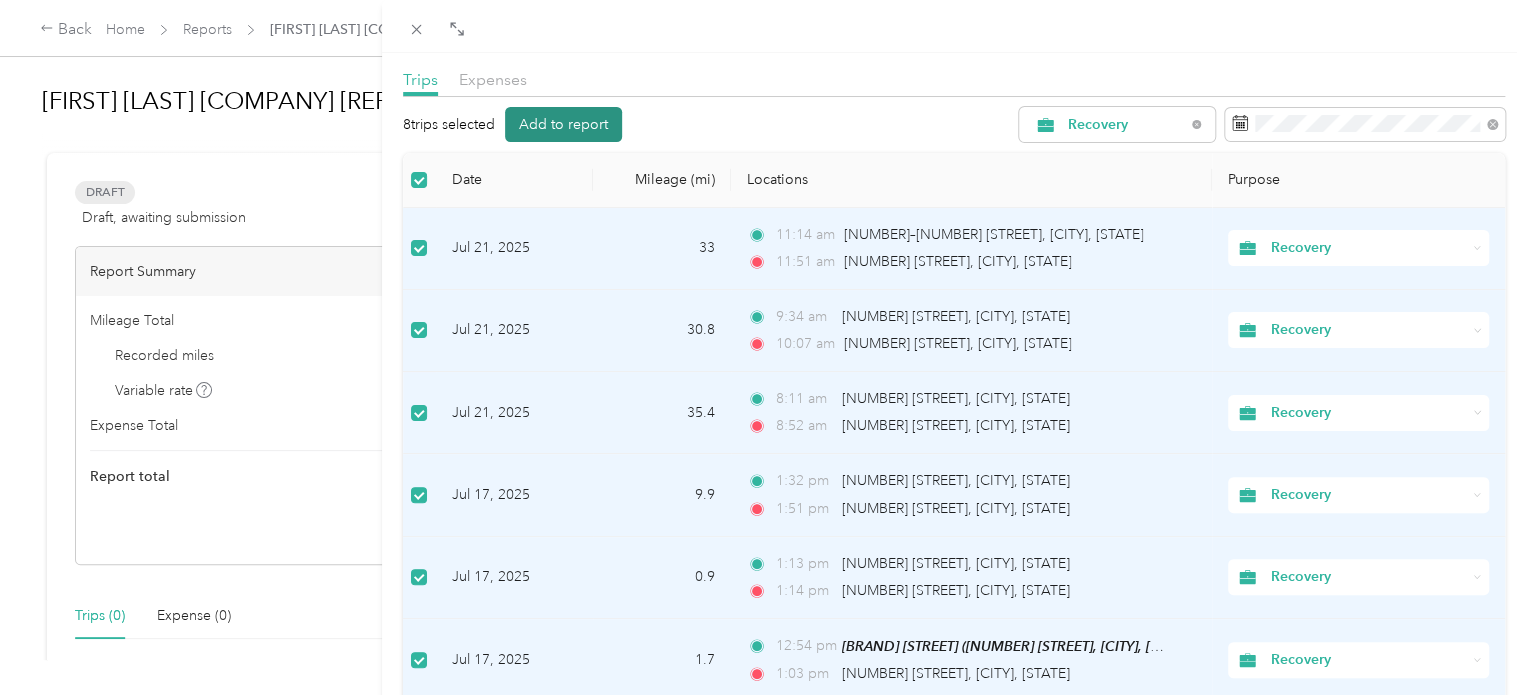 click on "Add to report" at bounding box center (563, 124) 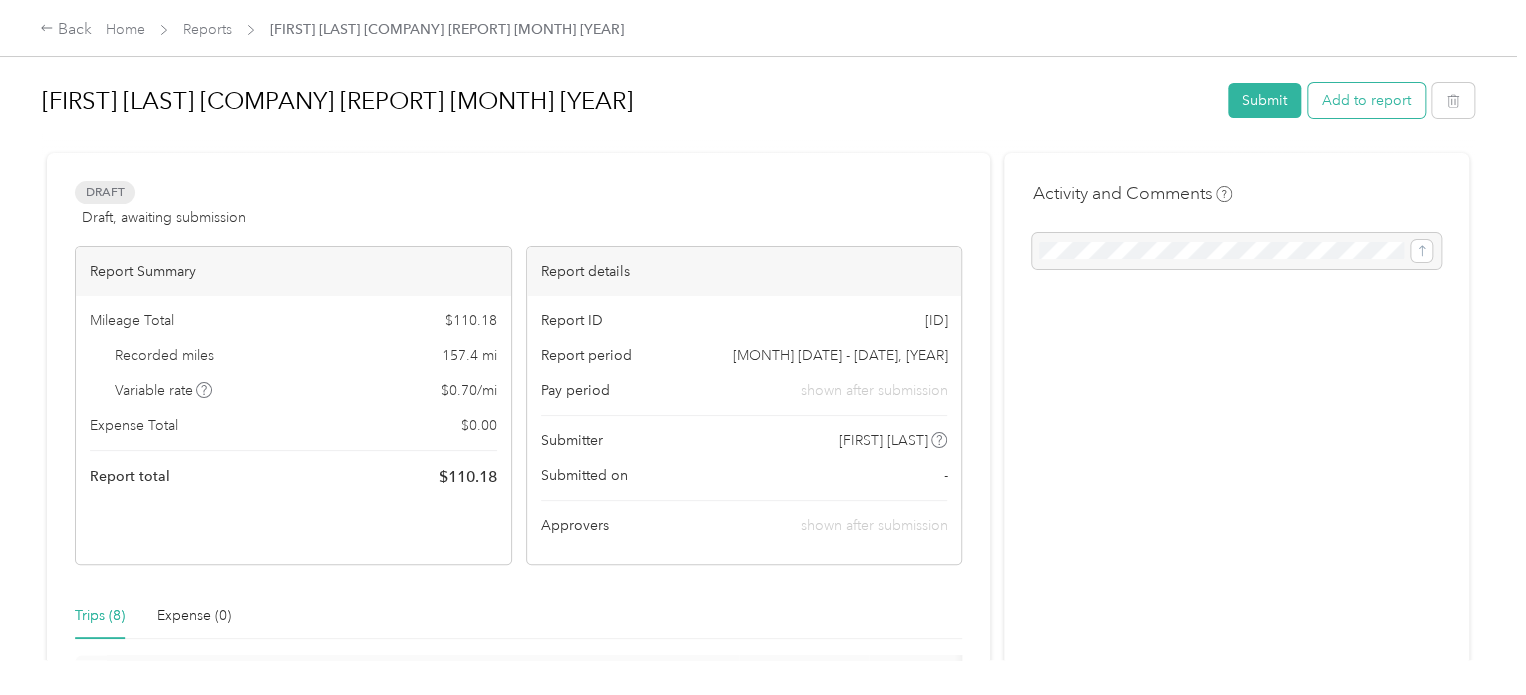 click on "Add to report" at bounding box center [1366, 100] 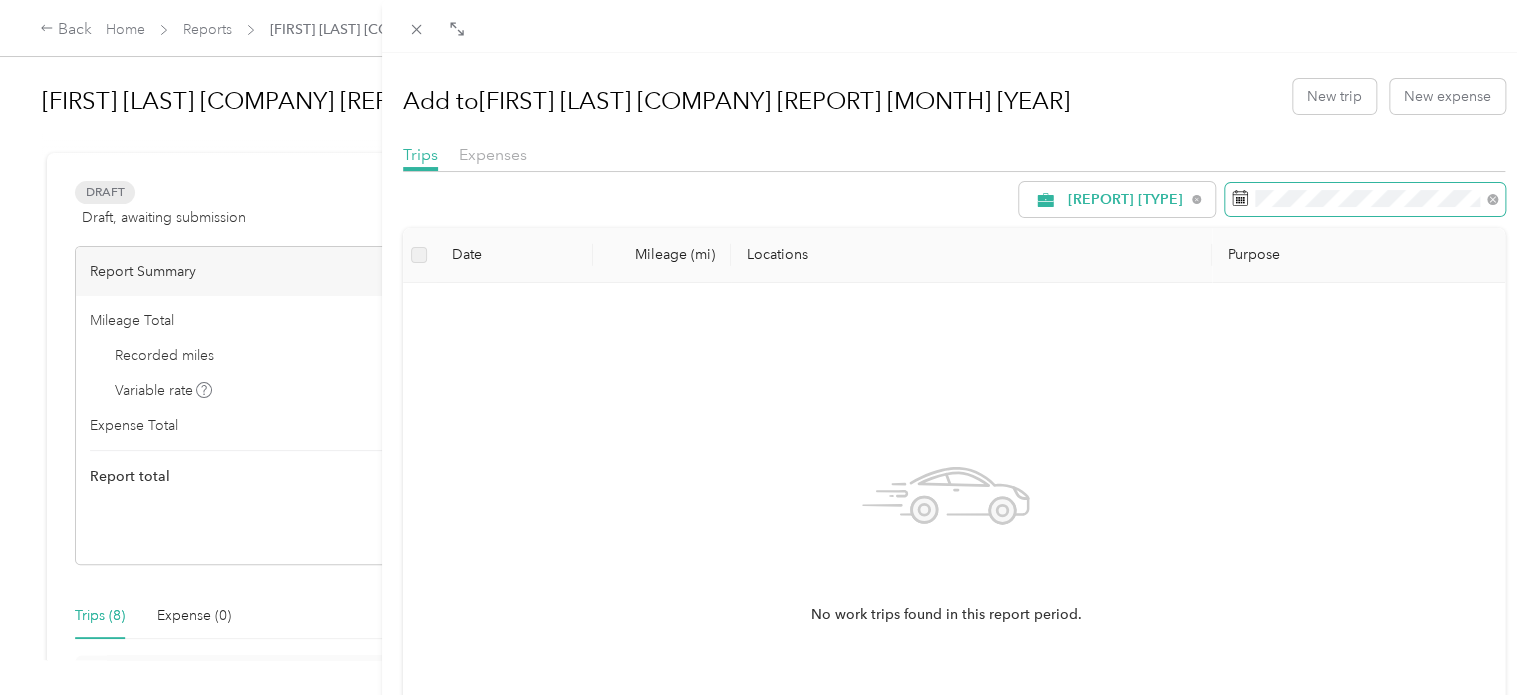 click at bounding box center (1365, 200) 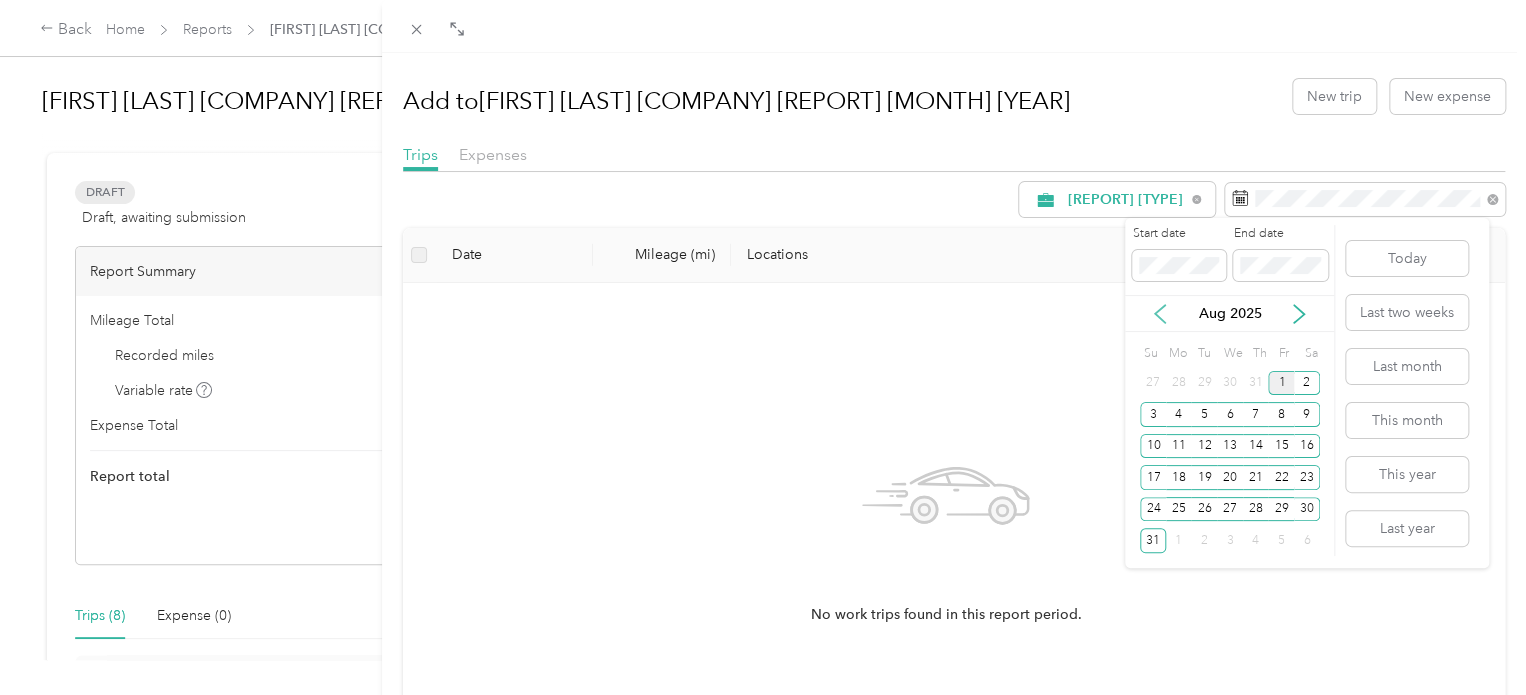 click 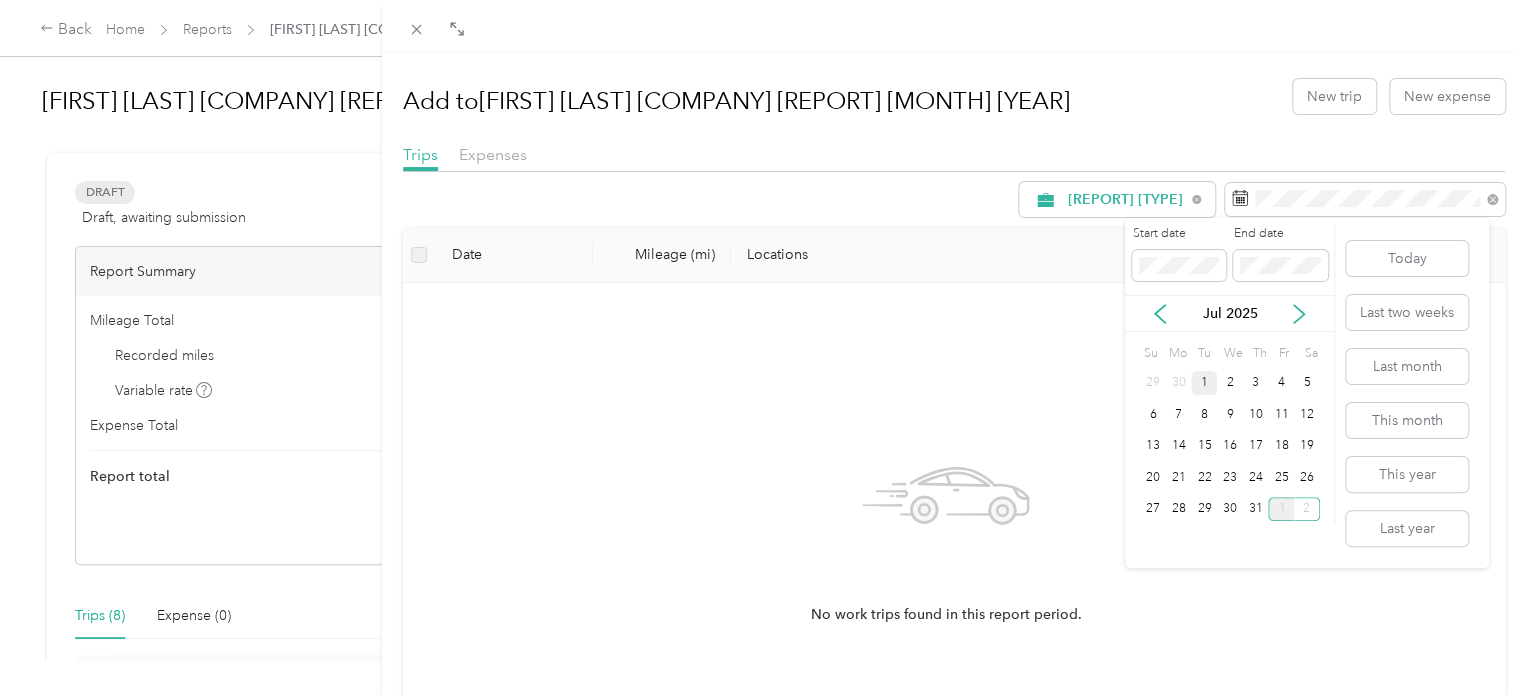 click on "1" at bounding box center (1204, 383) 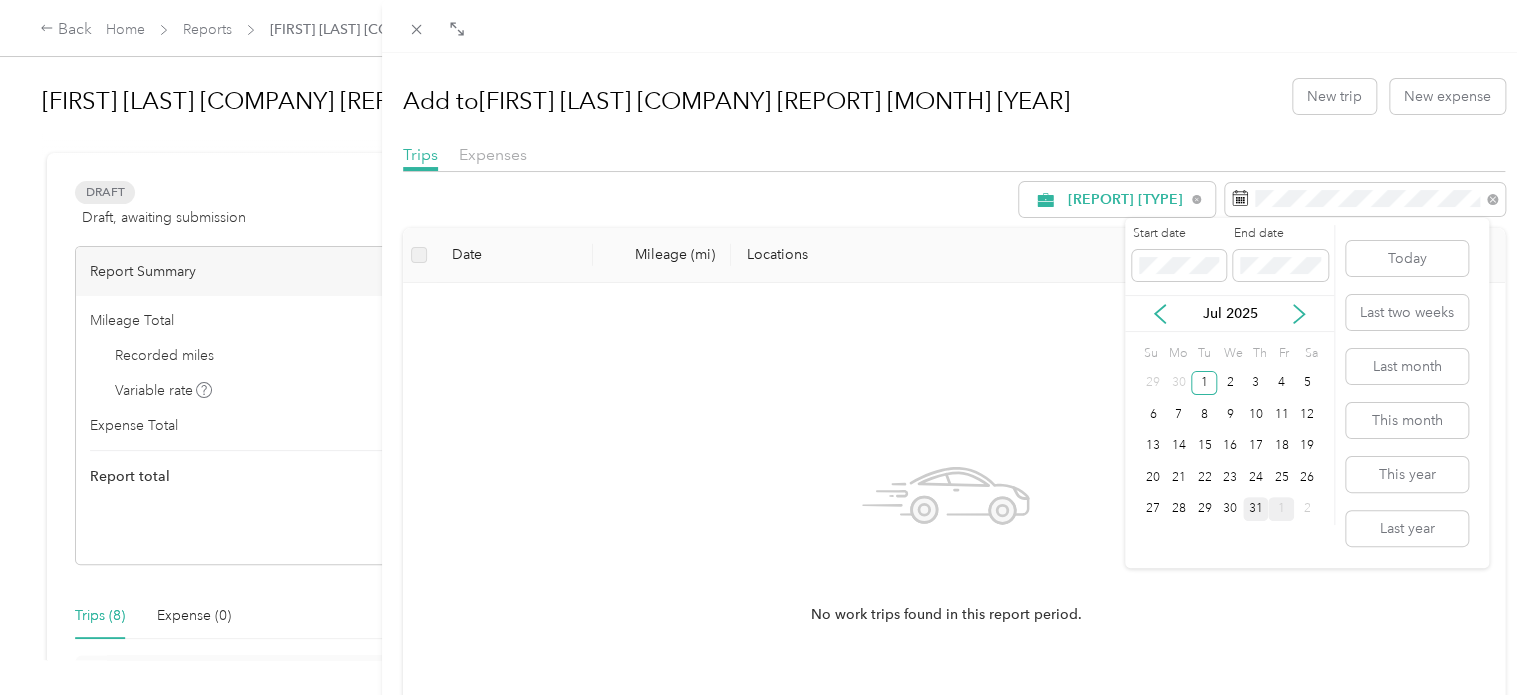 click on "31" at bounding box center [1256, 509] 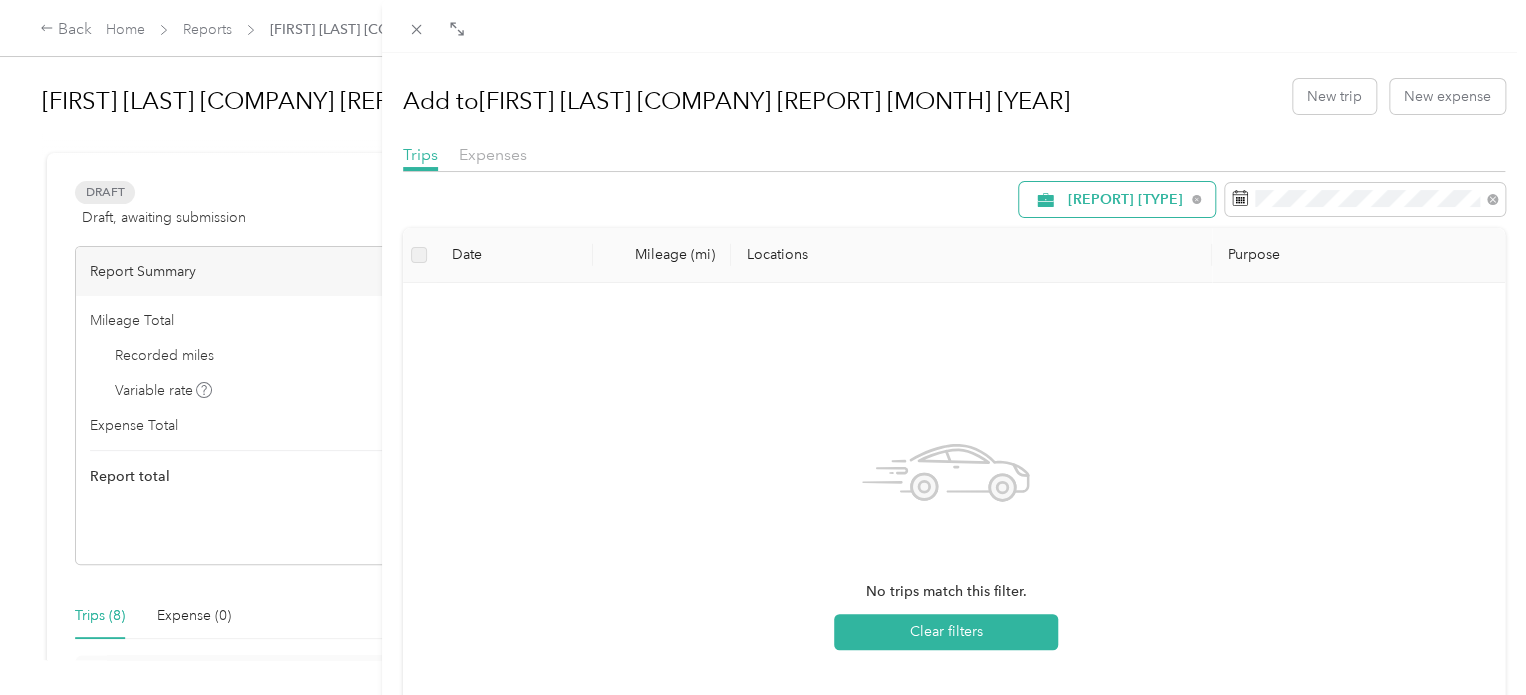 click on "[REPORT] [TYPE]" at bounding box center [1117, 199] 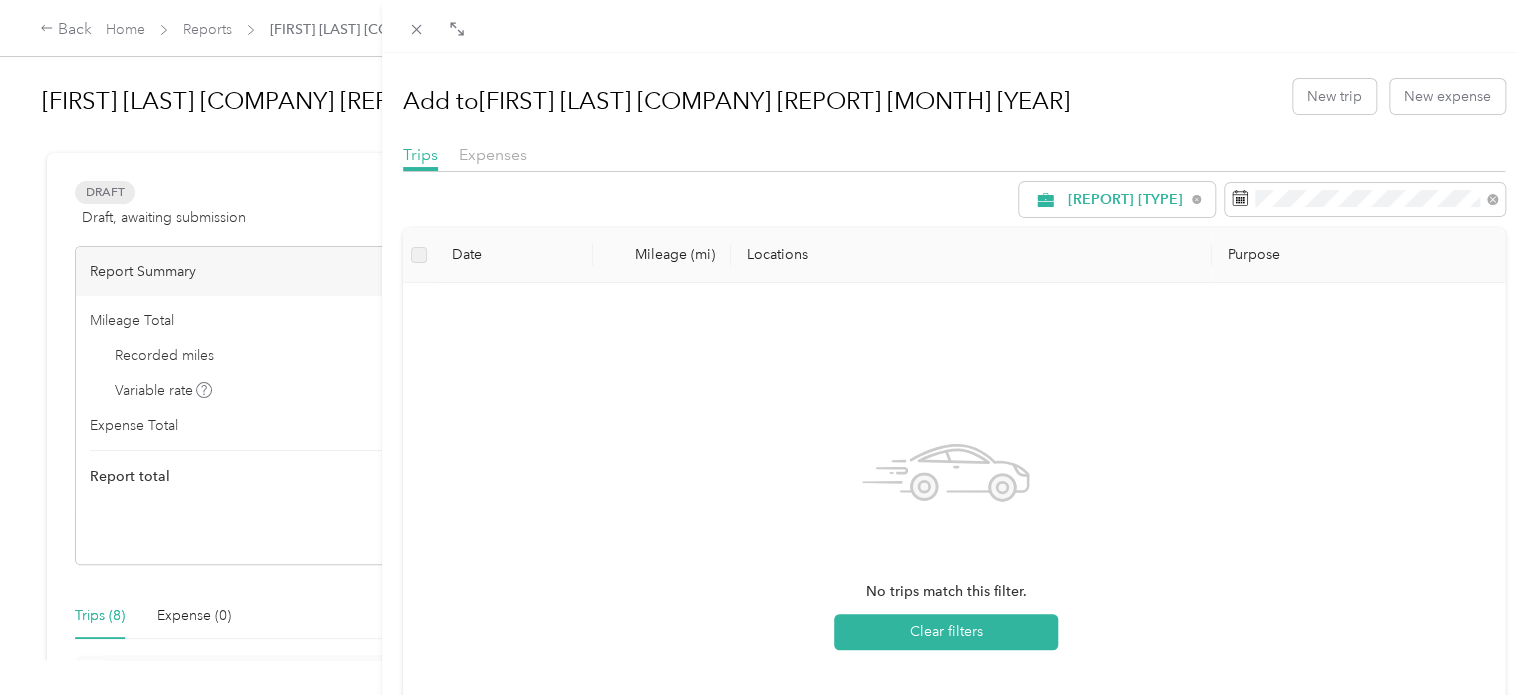 click on "[REPORT] [TO] [HOME]" at bounding box center (1114, 411) 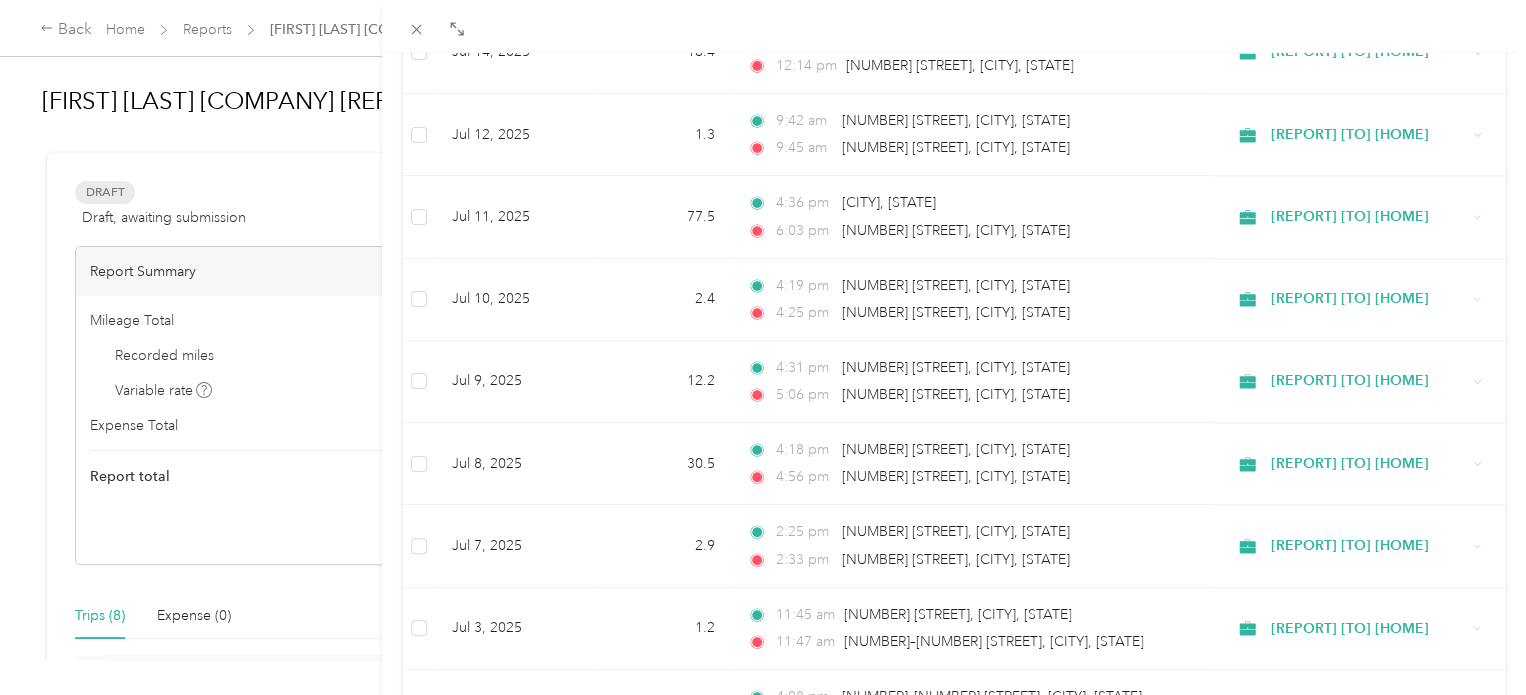 scroll, scrollTop: 1546, scrollLeft: 0, axis: vertical 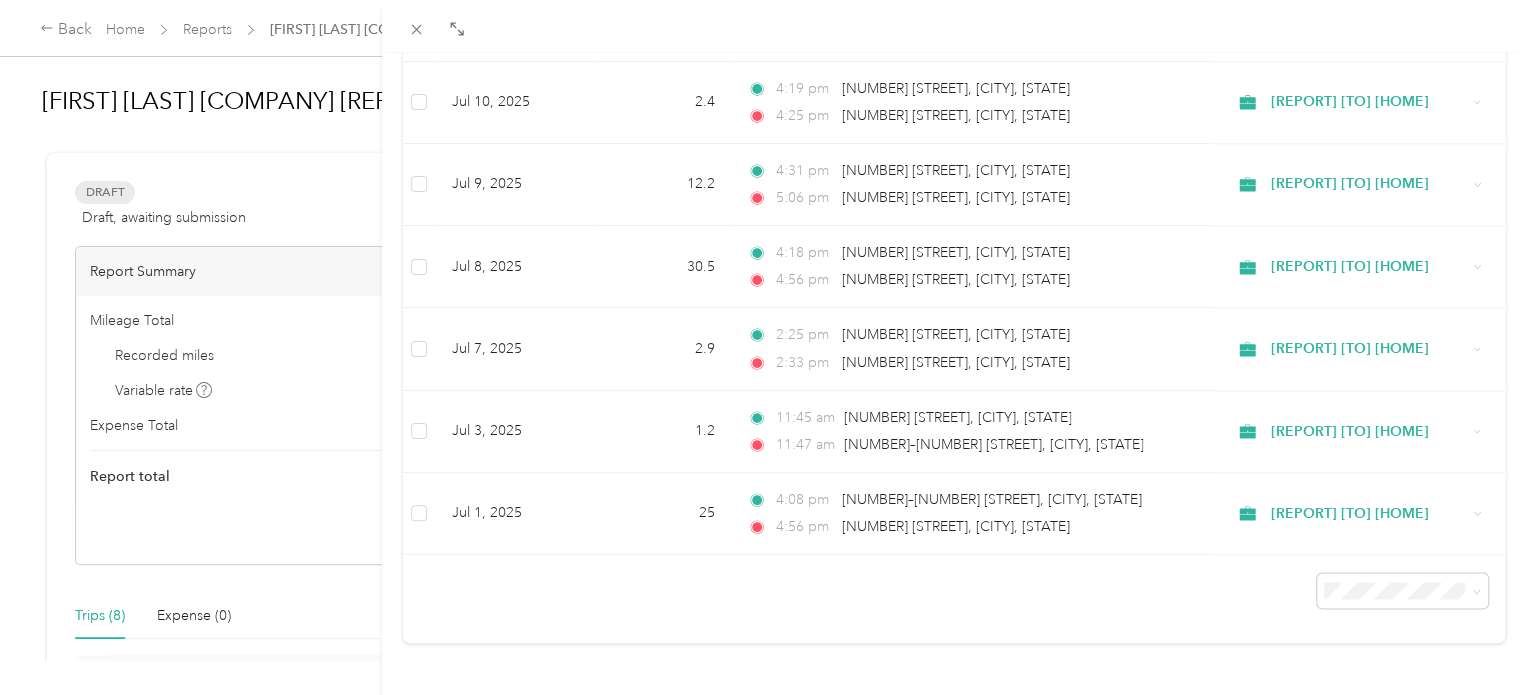 click on "100 per load" at bounding box center (1386, 538) 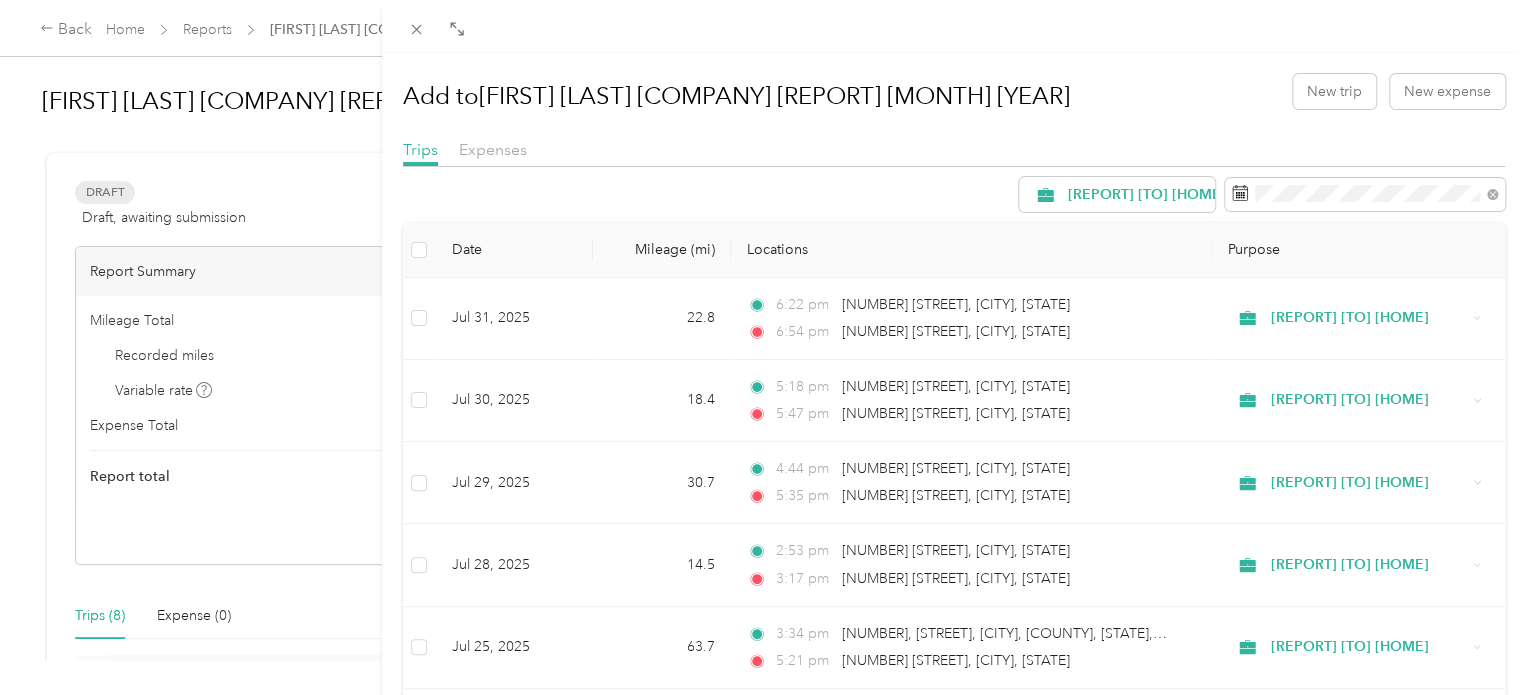 scroll, scrollTop: 0, scrollLeft: 0, axis: both 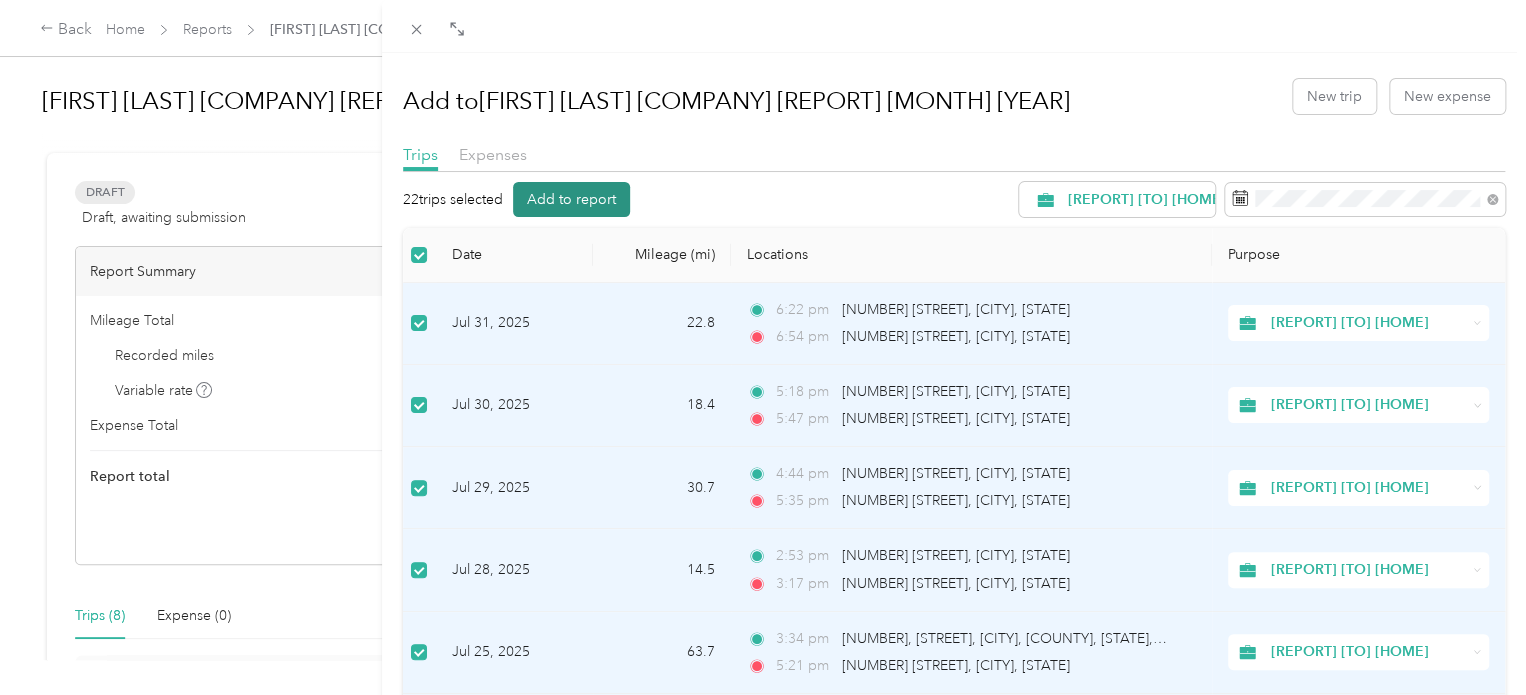 click on "Add to report" at bounding box center (571, 199) 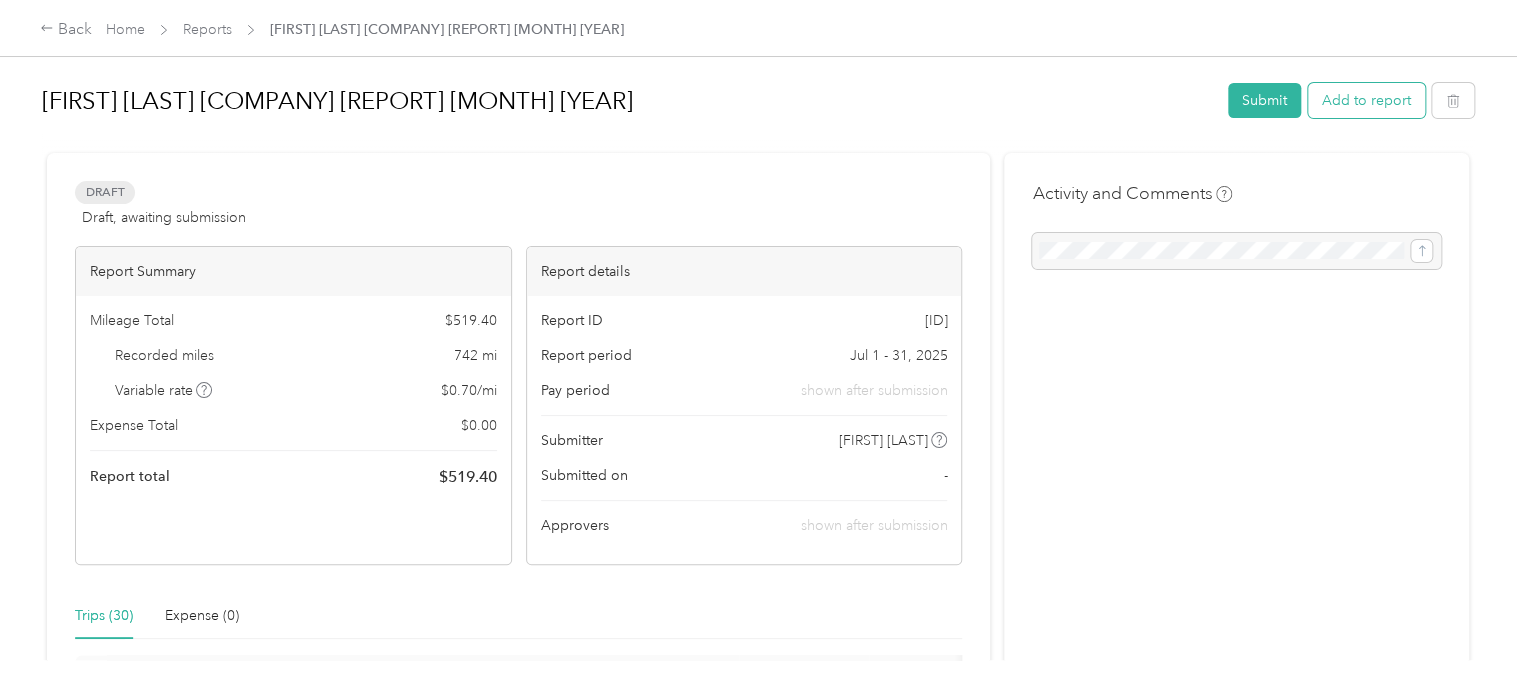 click on "Add to report" at bounding box center [1366, 100] 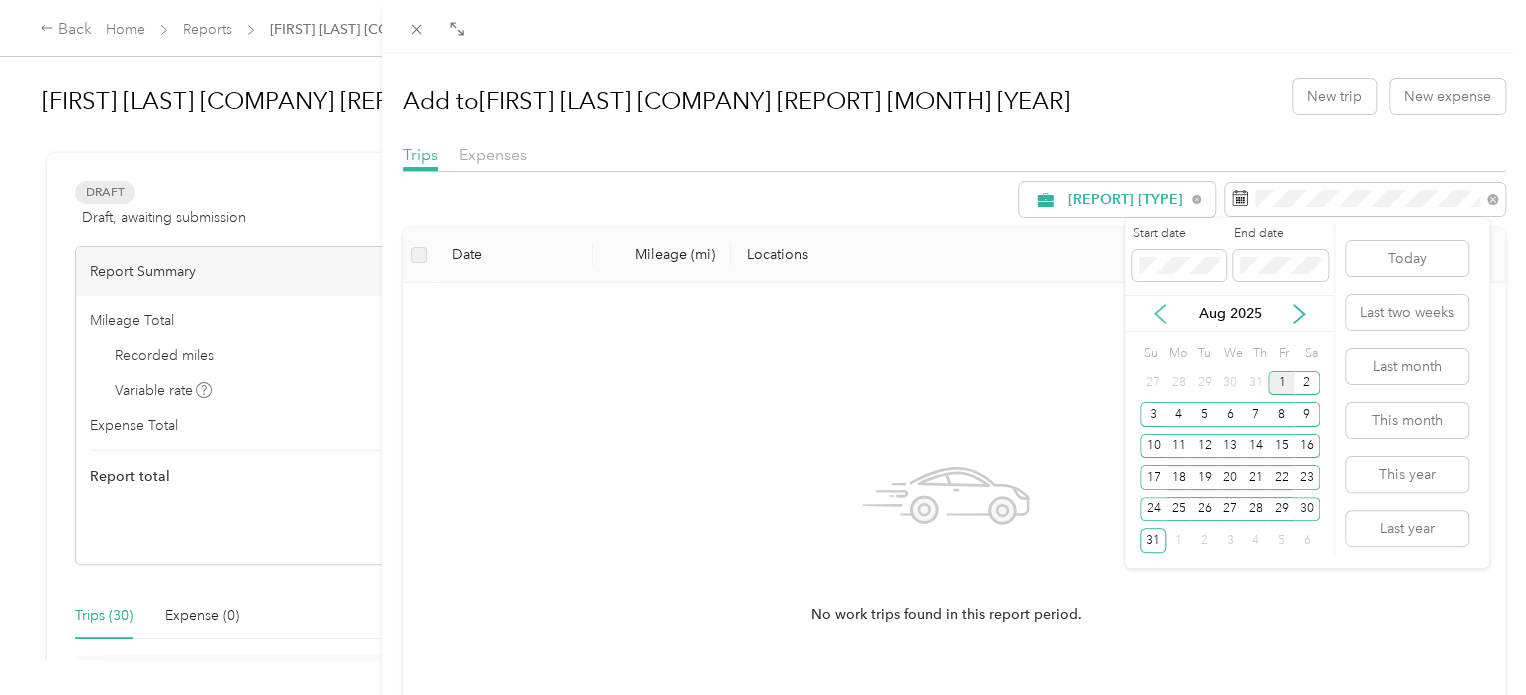 click 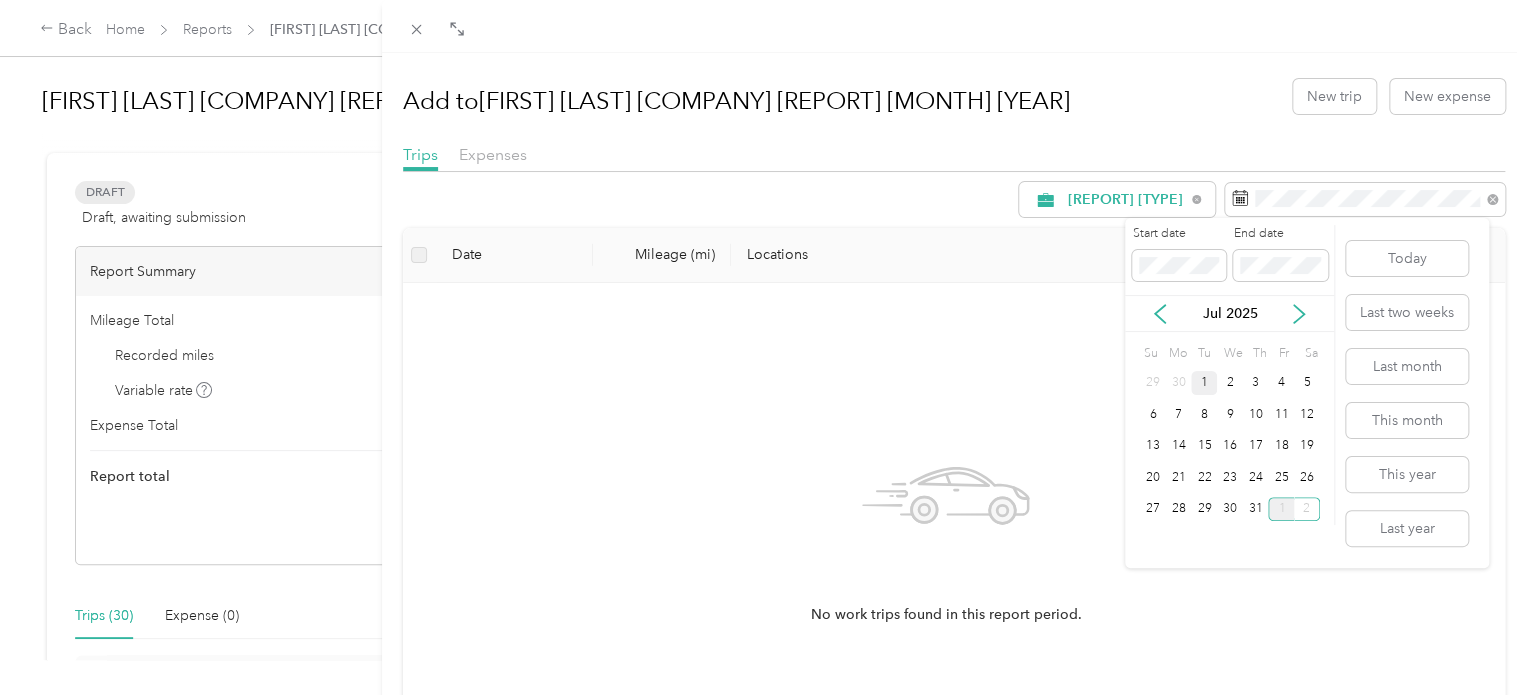 click on "1" at bounding box center [1204, 383] 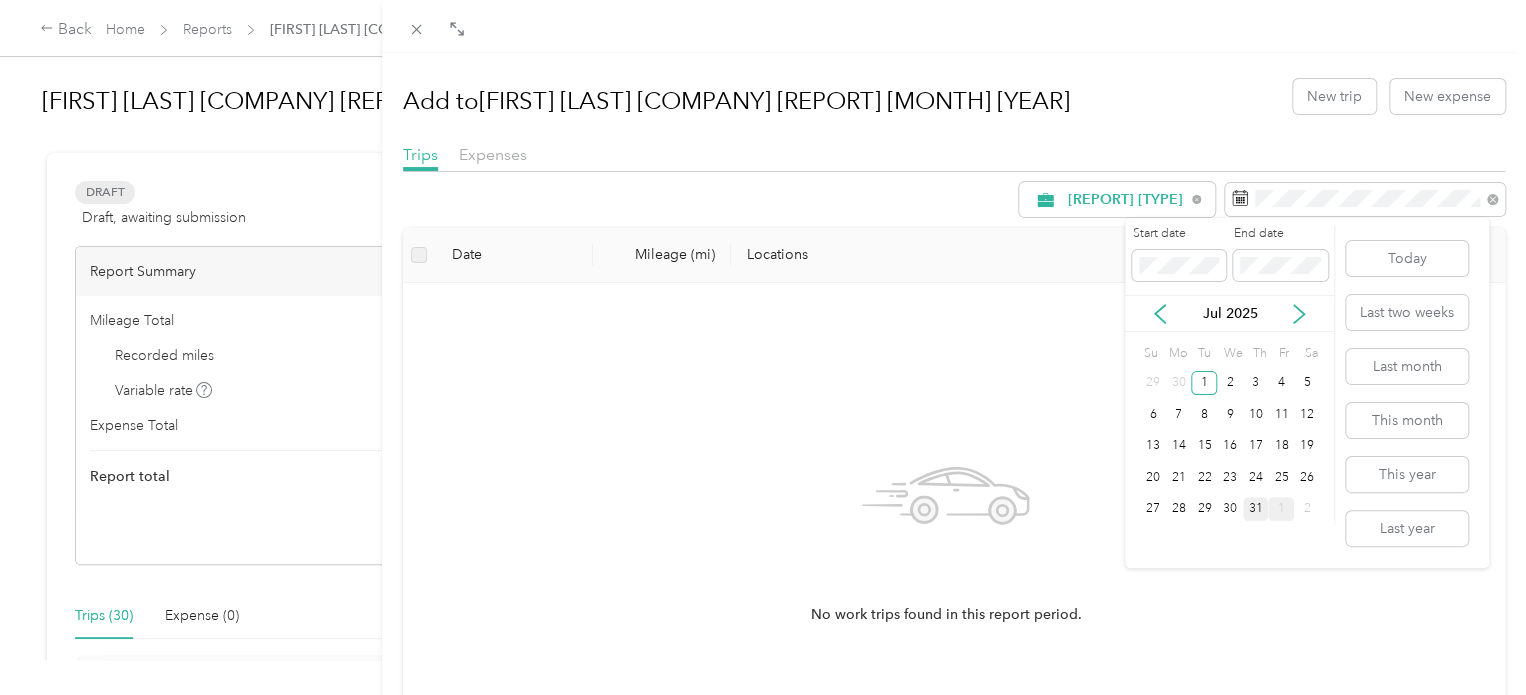 click on "31" at bounding box center (1256, 509) 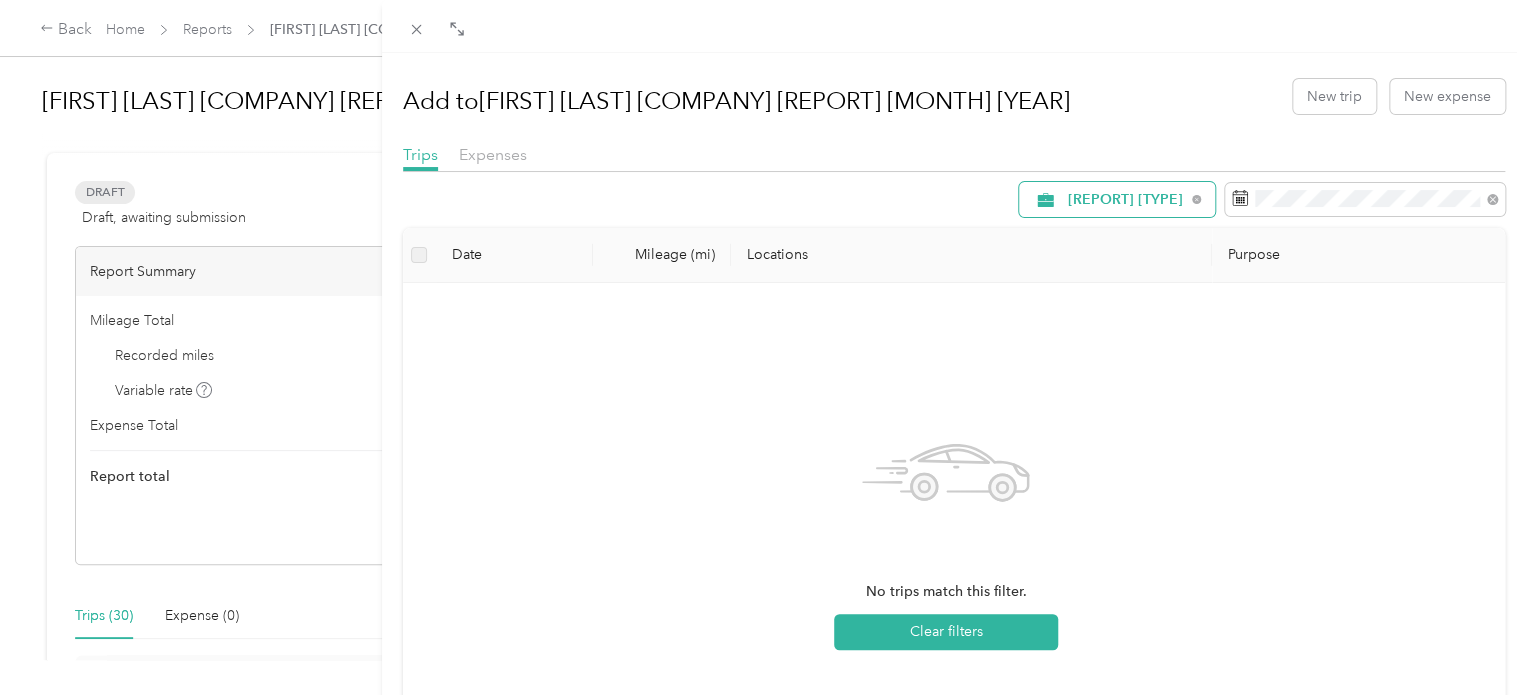 click on "[REPORT] [TYPE]" at bounding box center (1126, 200) 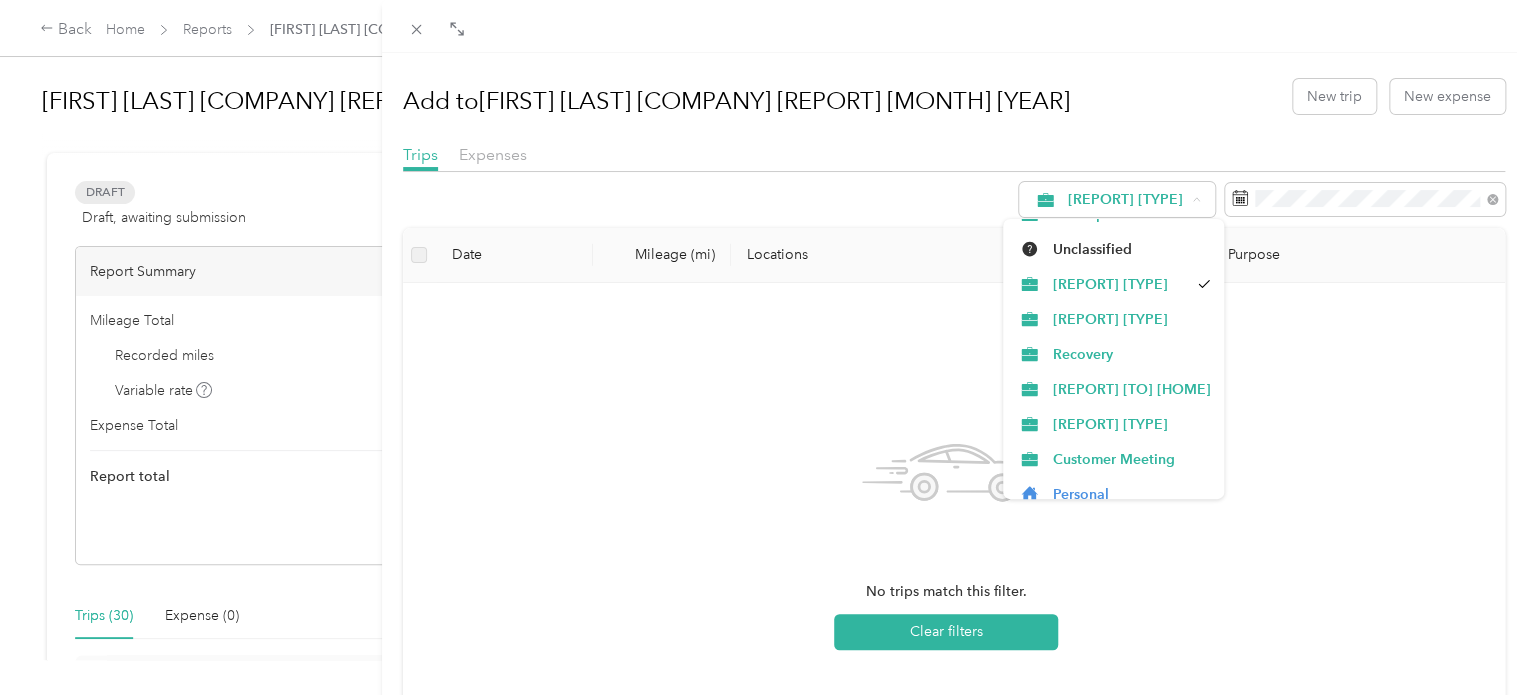 scroll, scrollTop: 34, scrollLeft: 0, axis: vertical 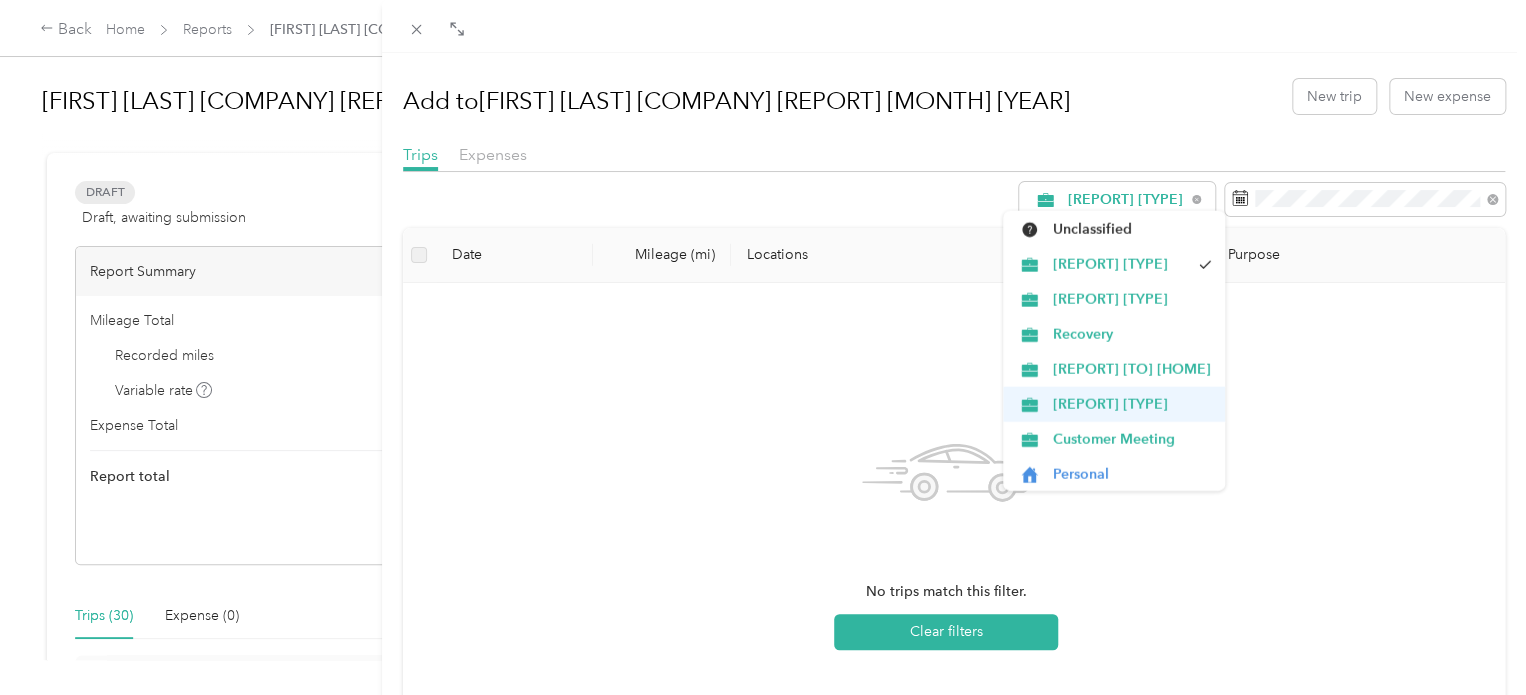 click on "[REPORT] [TYPE]" at bounding box center [1114, 404] 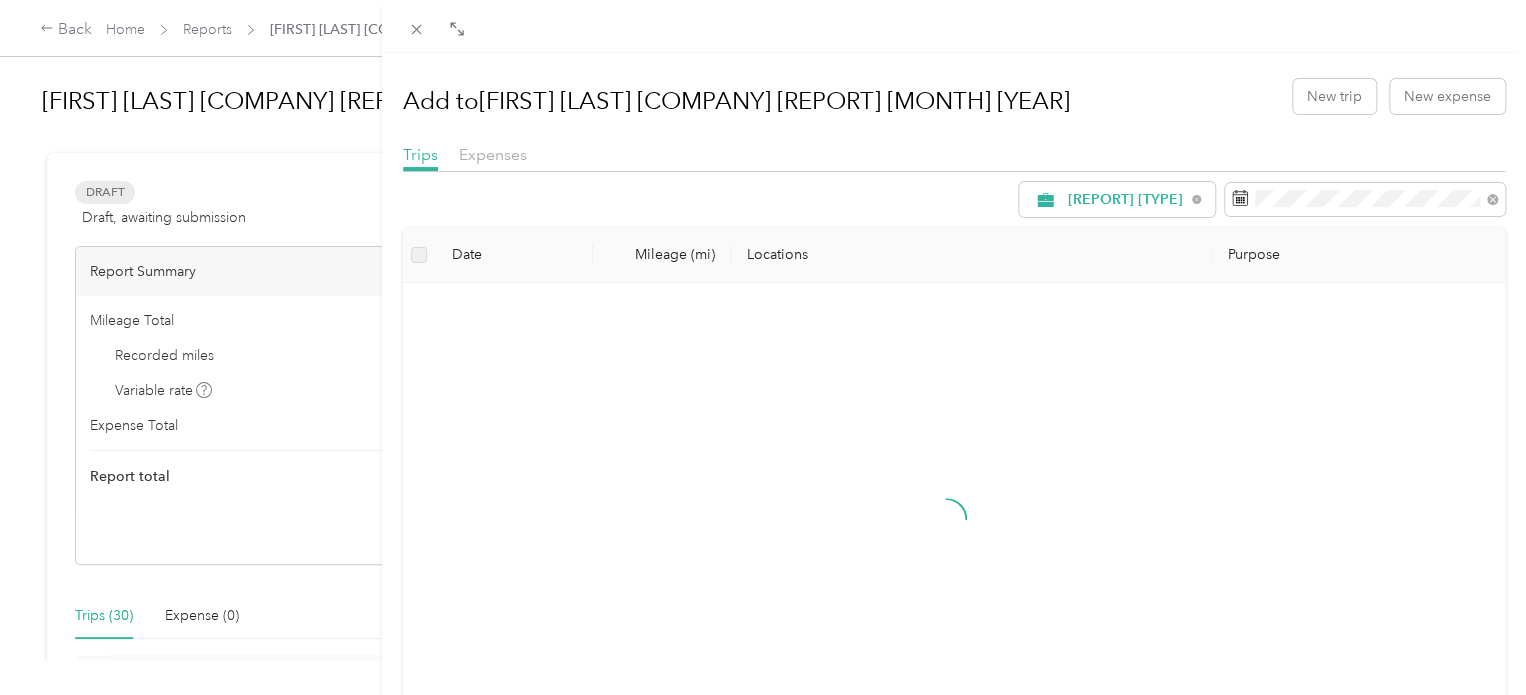 click at bounding box center (946, 537) 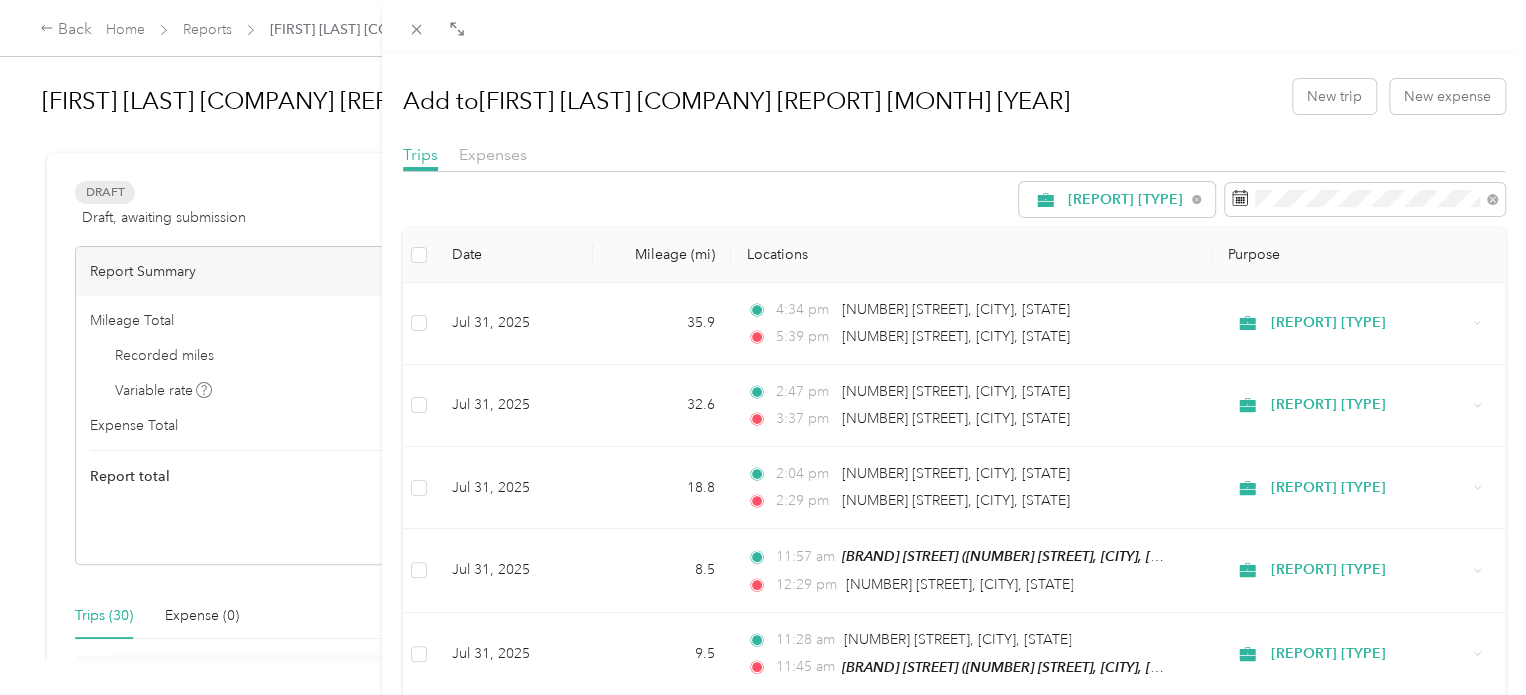 click on "[REPORT] [TYPE]" at bounding box center [954, 199] 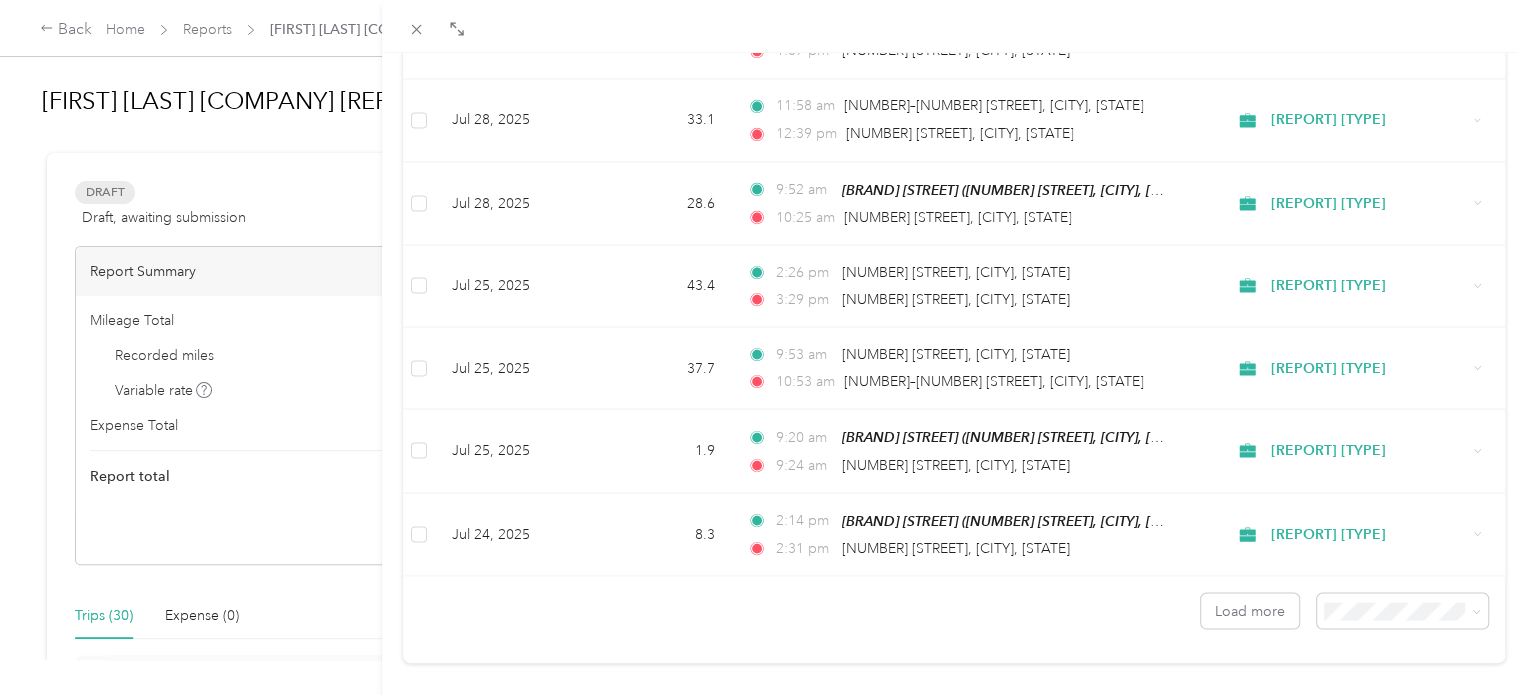 scroll, scrollTop: 1792, scrollLeft: 0, axis: vertical 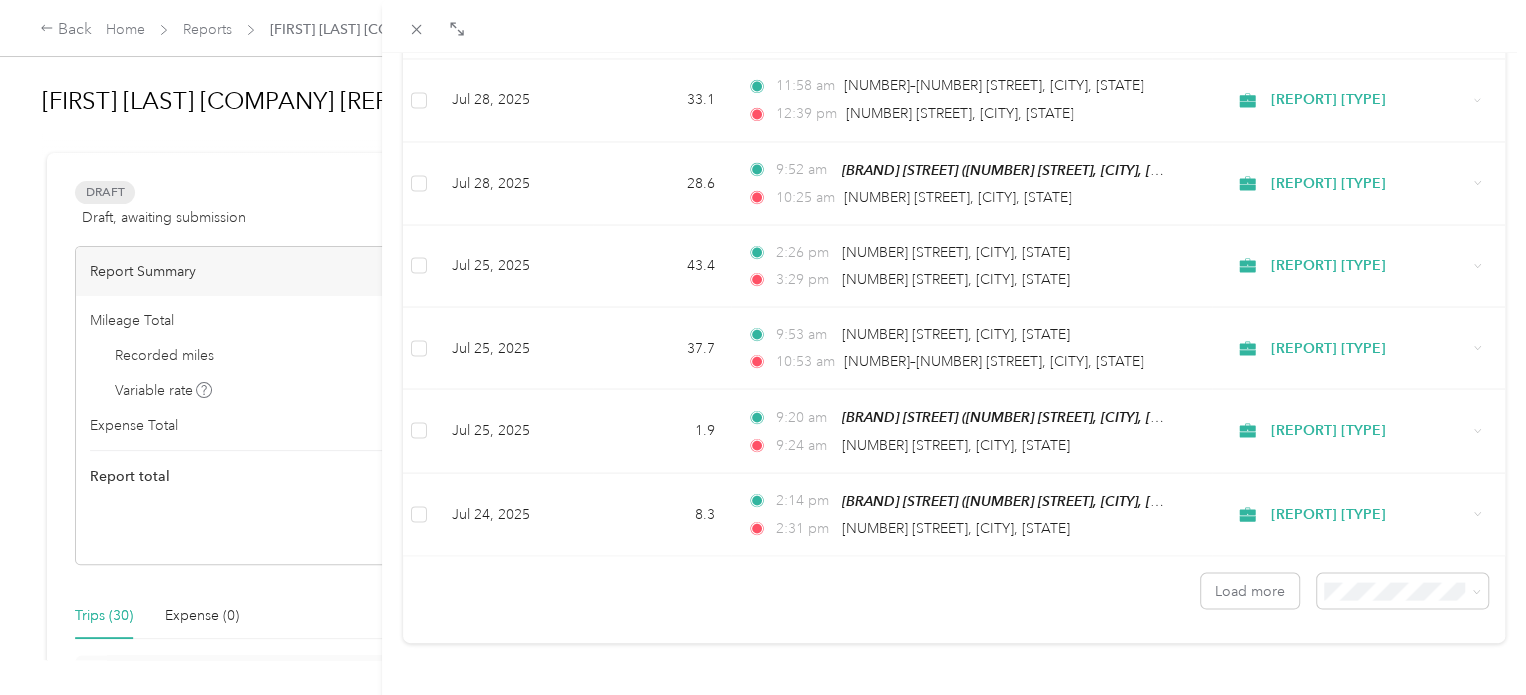 click on "100 per load" at bounding box center (1386, 532) 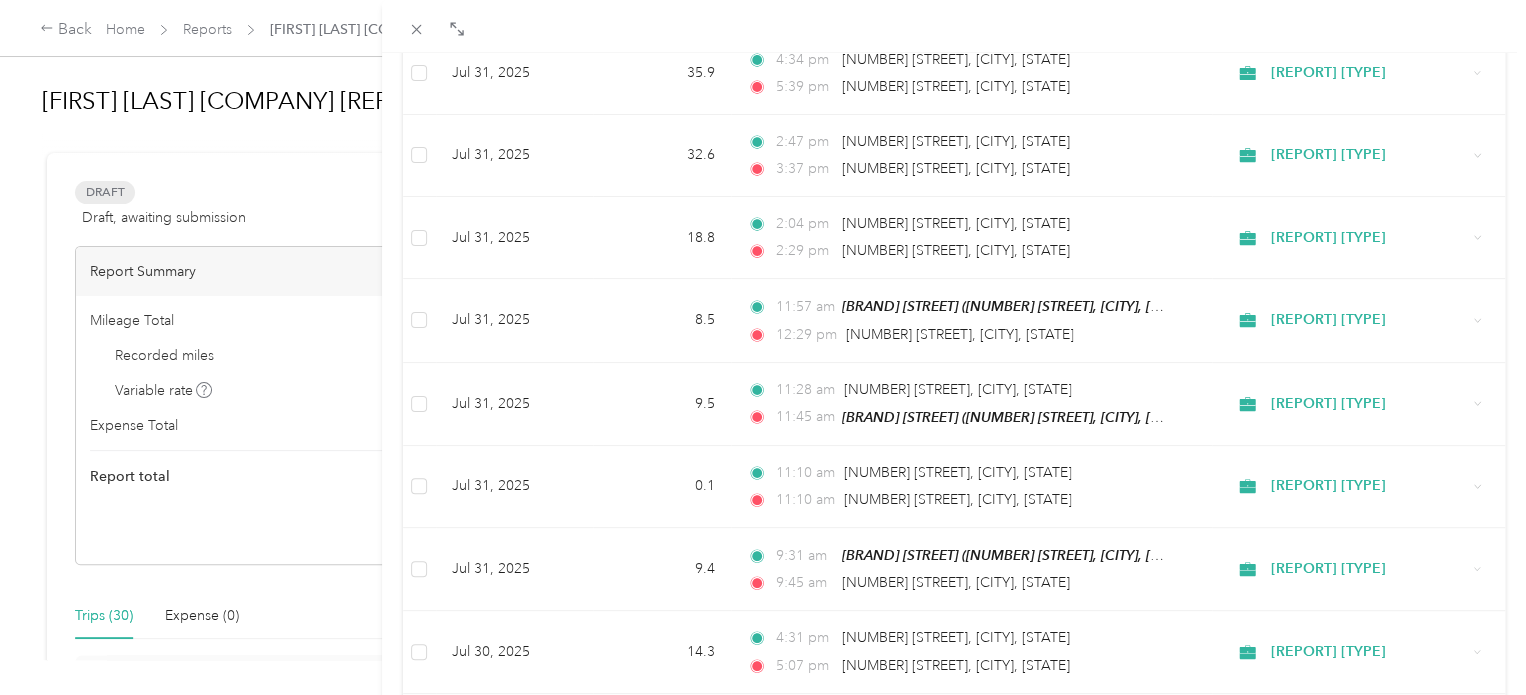 scroll, scrollTop: 1792, scrollLeft: 0, axis: vertical 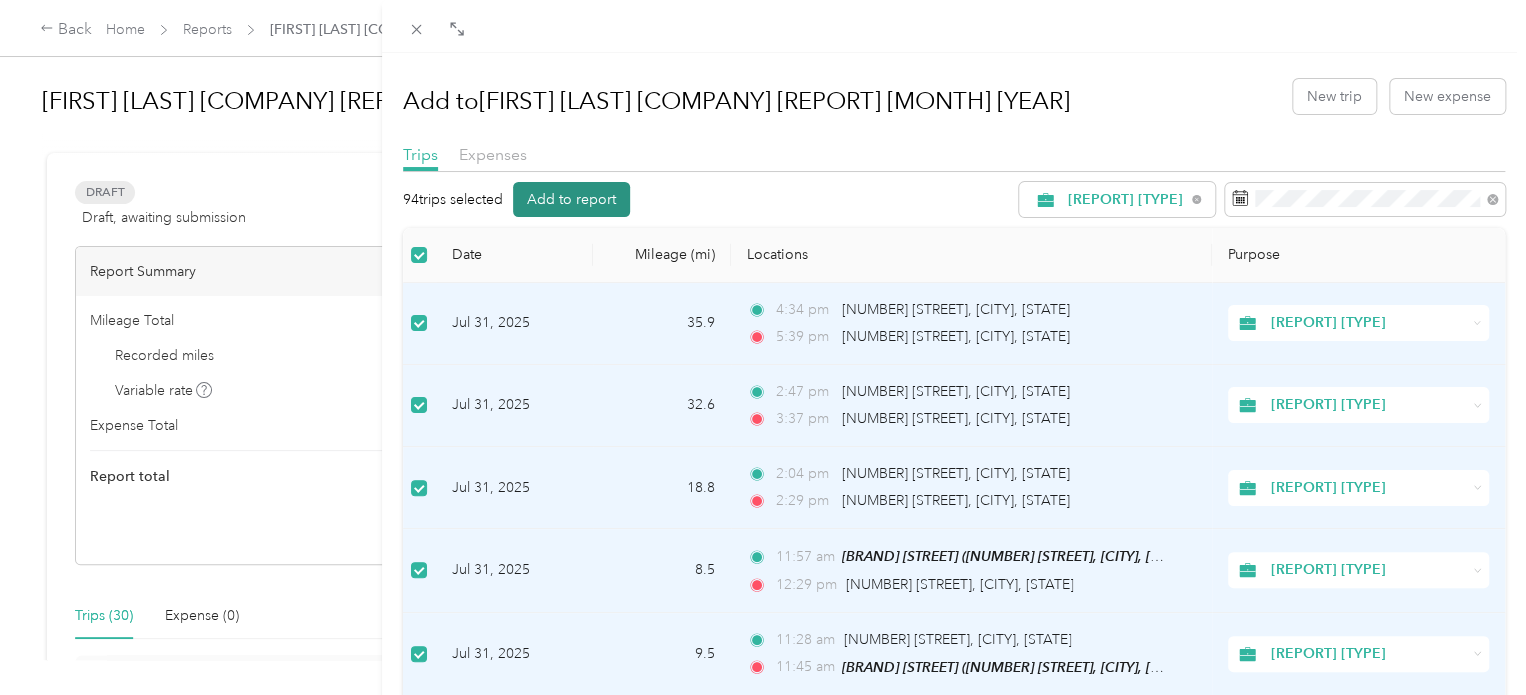 click on "Add to report" at bounding box center (571, 199) 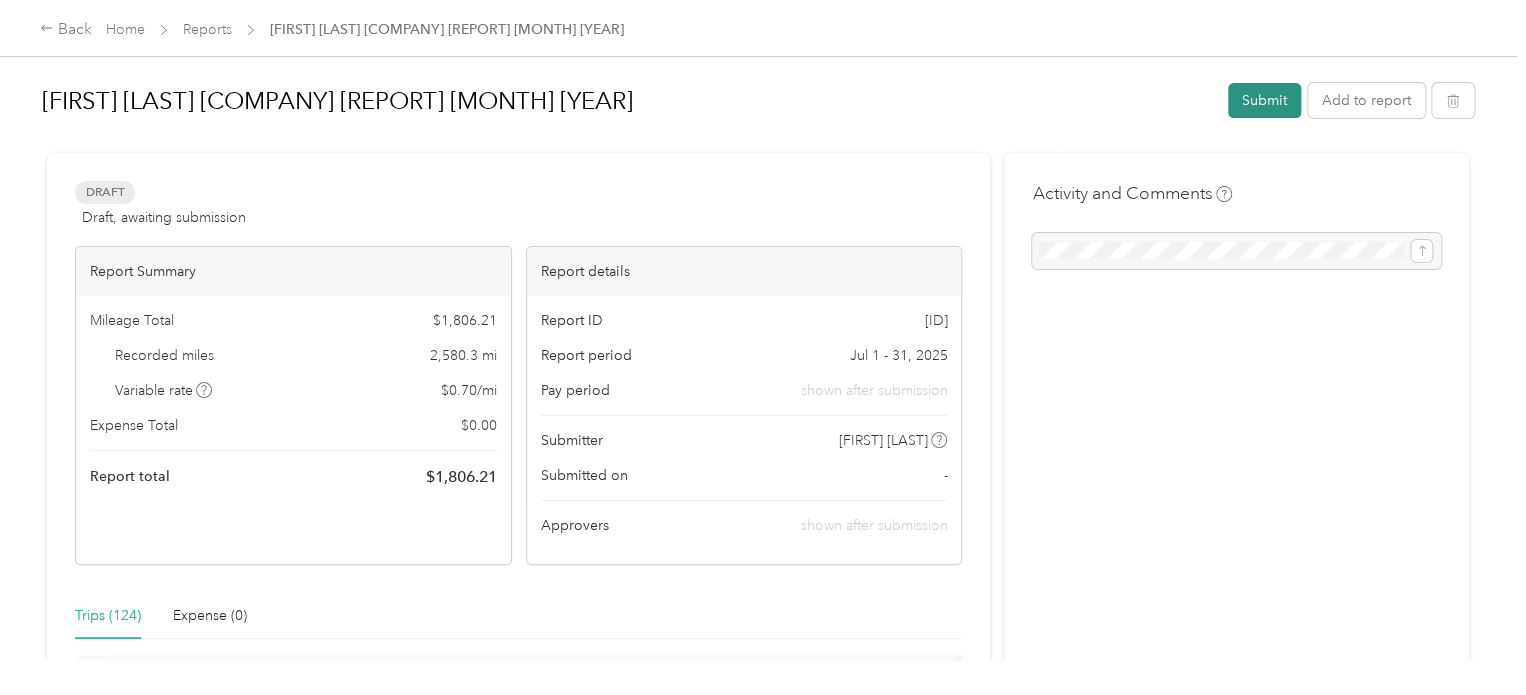 click on "Submit" at bounding box center (1264, 100) 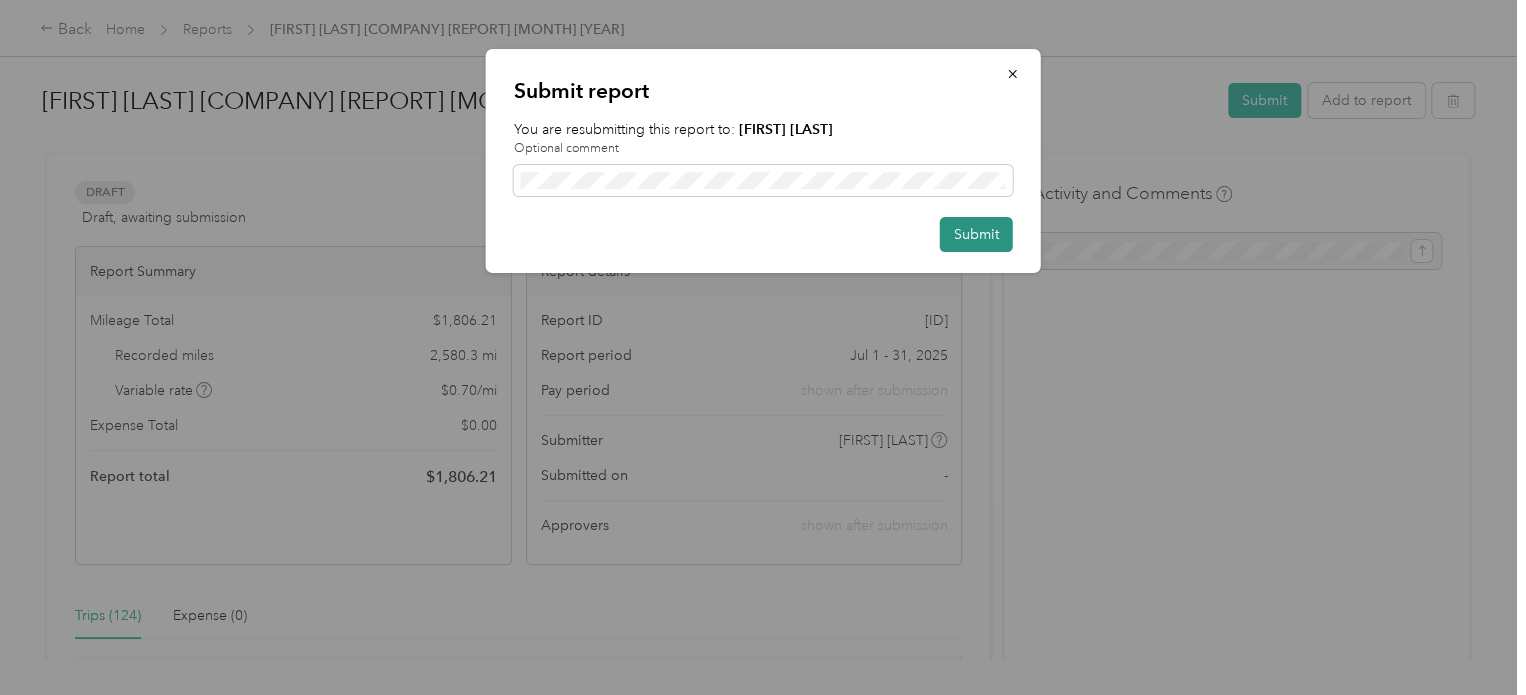 click on "Submit" at bounding box center [976, 234] 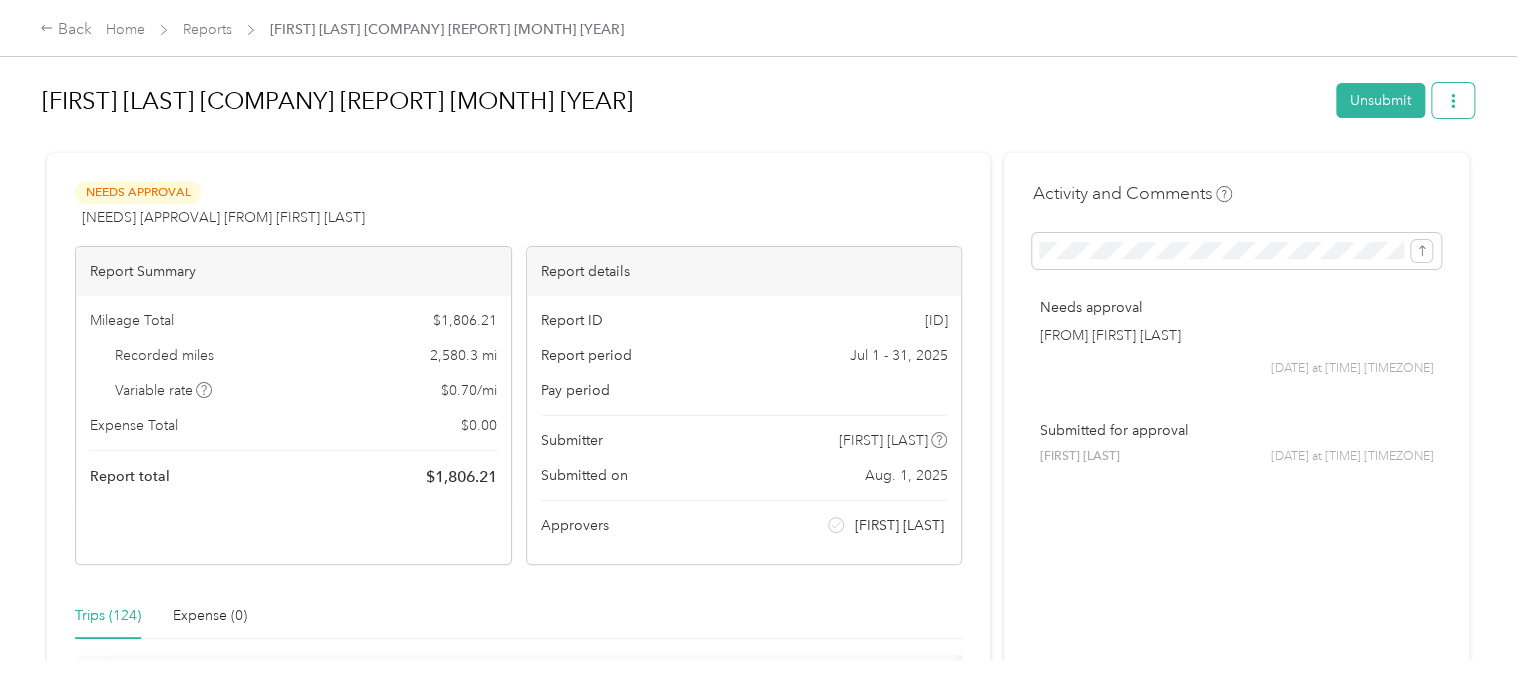click at bounding box center (1453, 100) 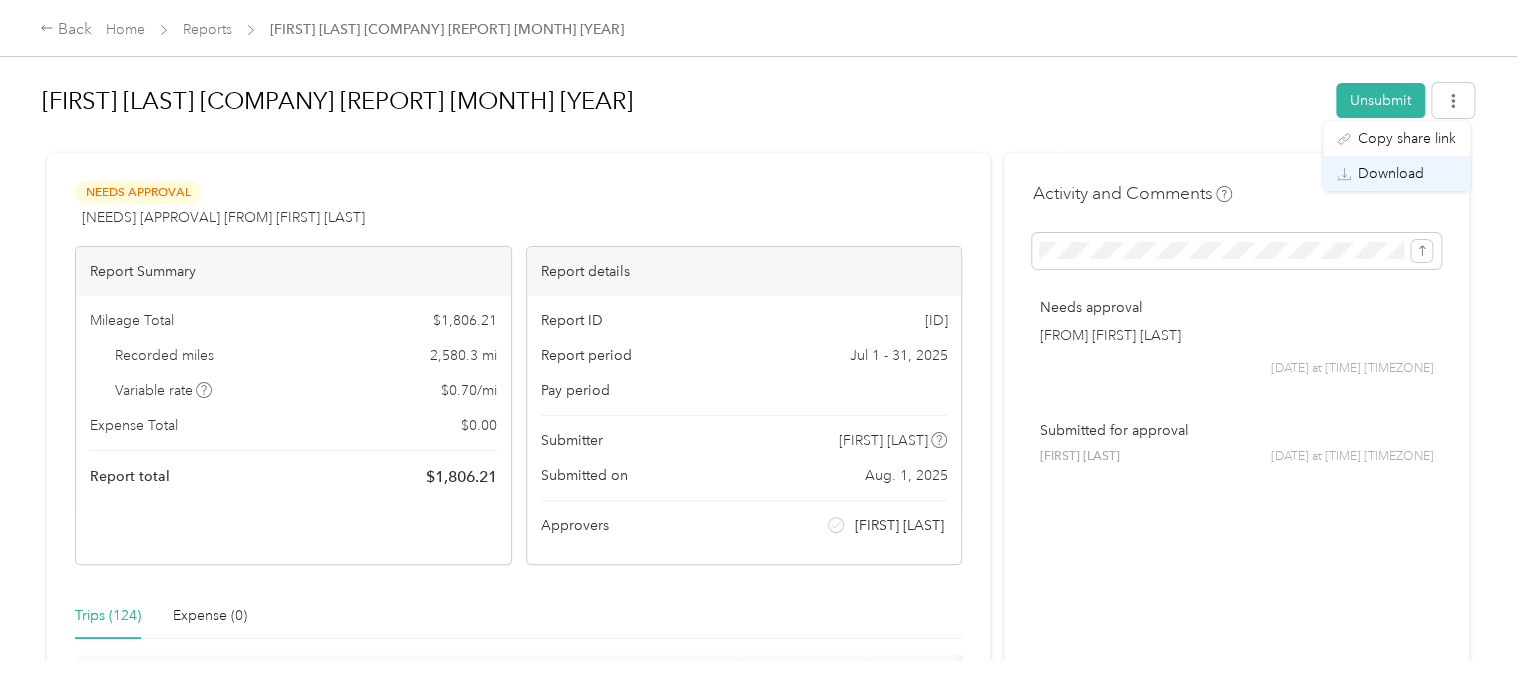 click on "Download" at bounding box center [1391, 173] 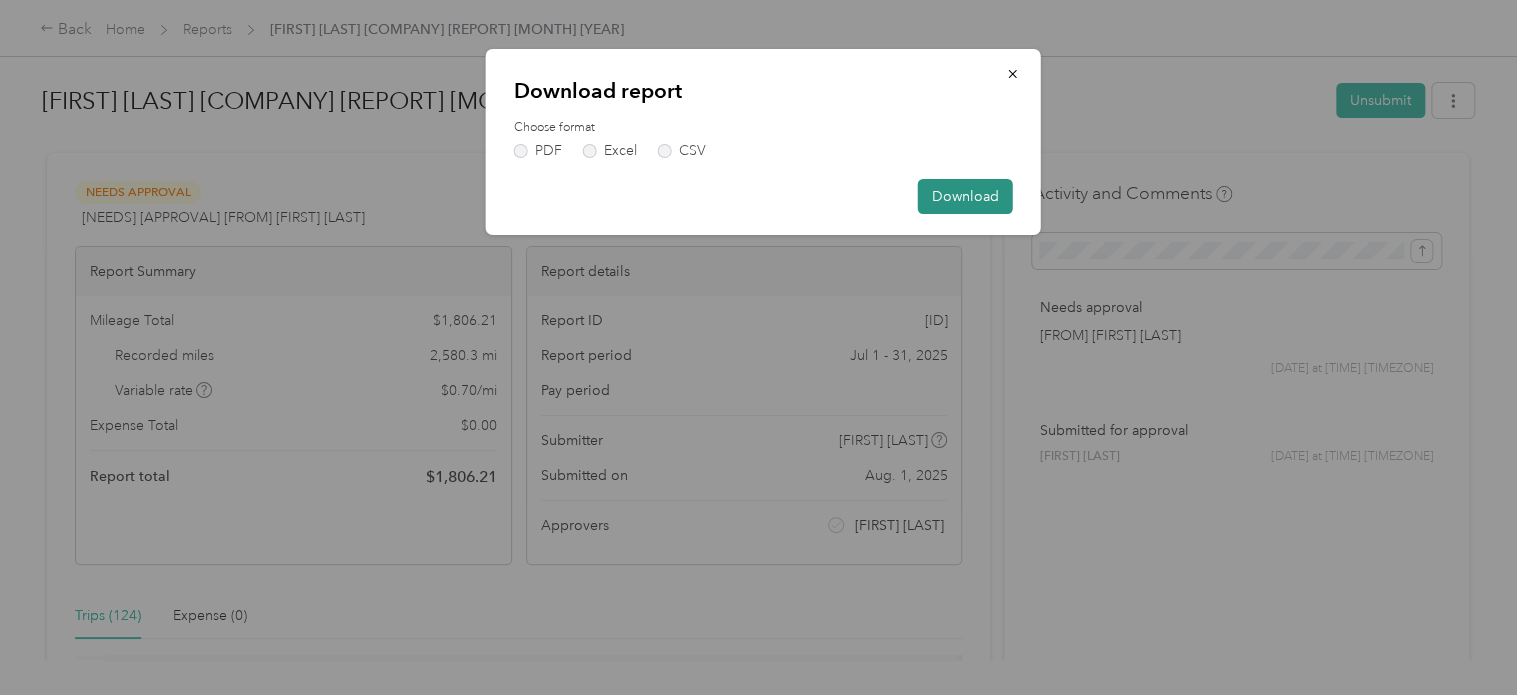 click on "Download" at bounding box center (965, 196) 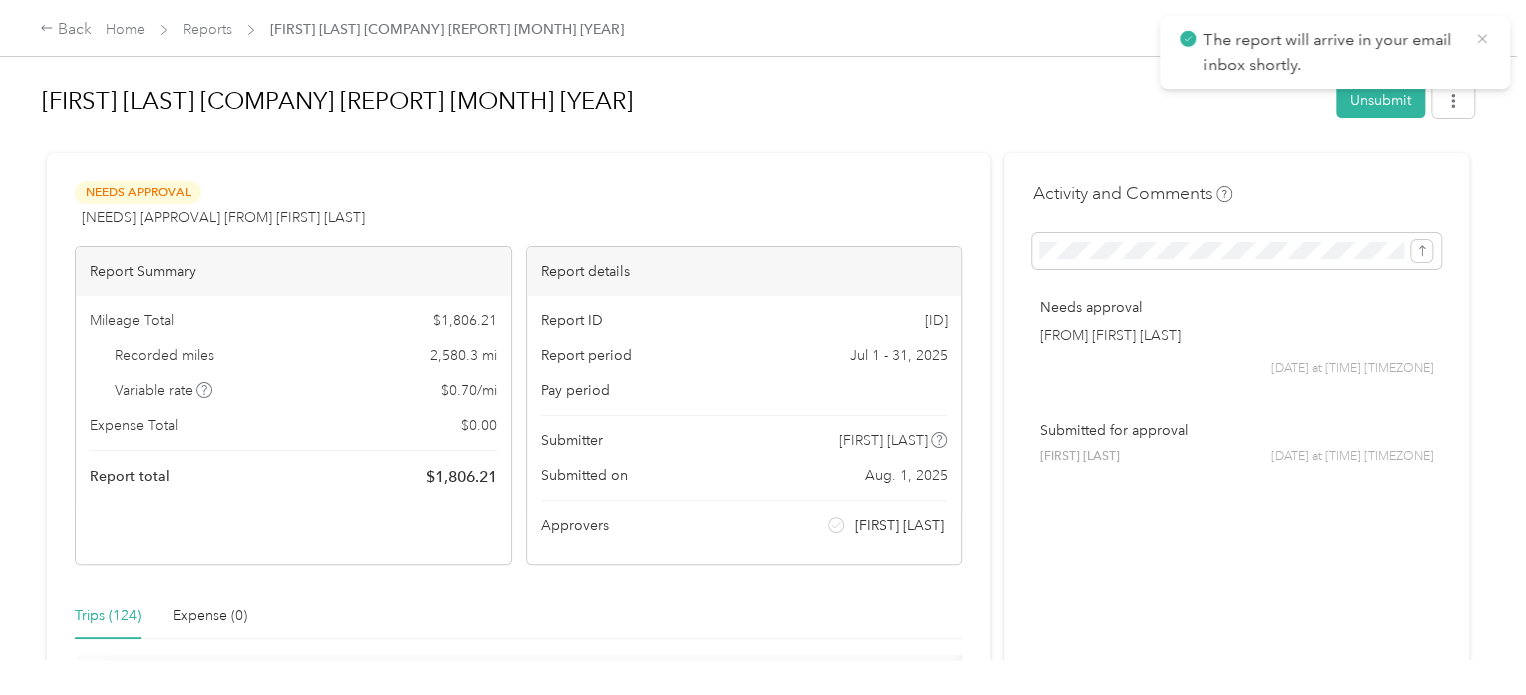 click 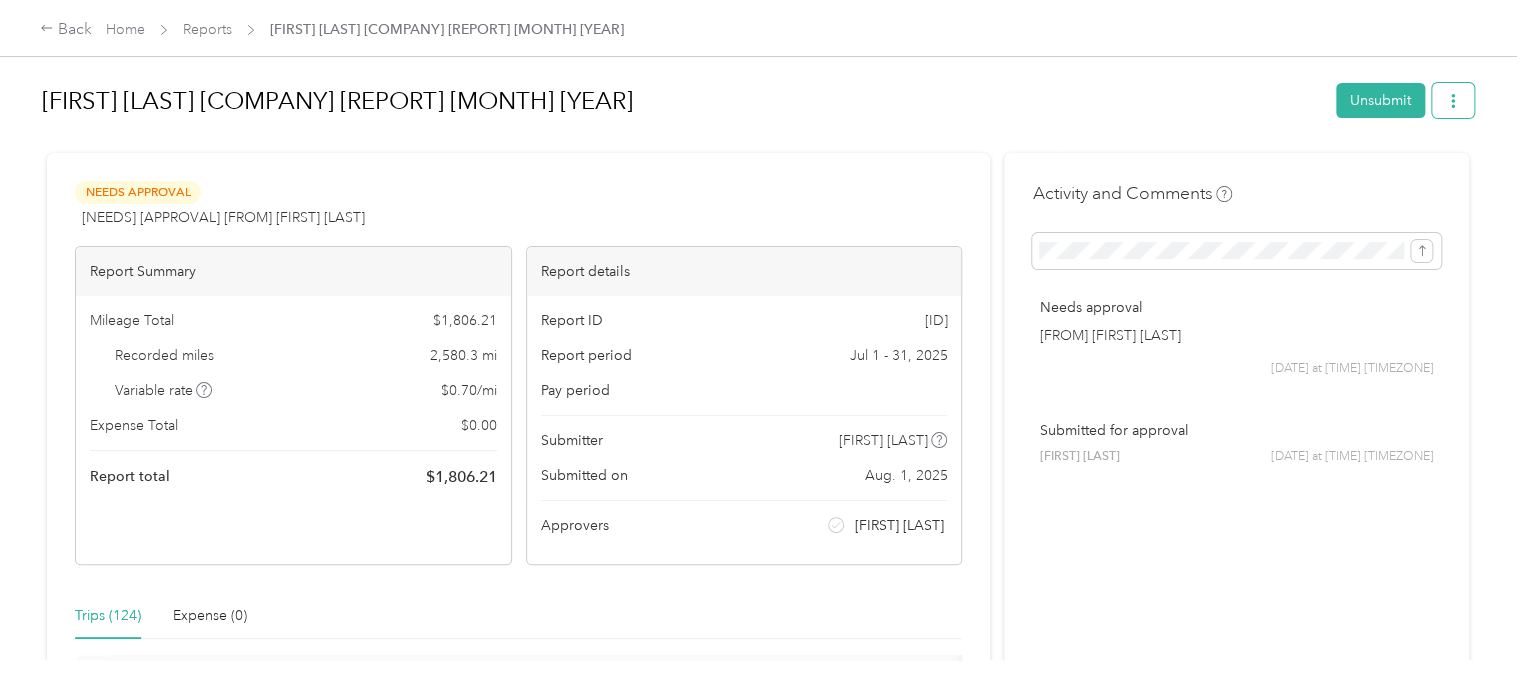 click at bounding box center [1453, 100] 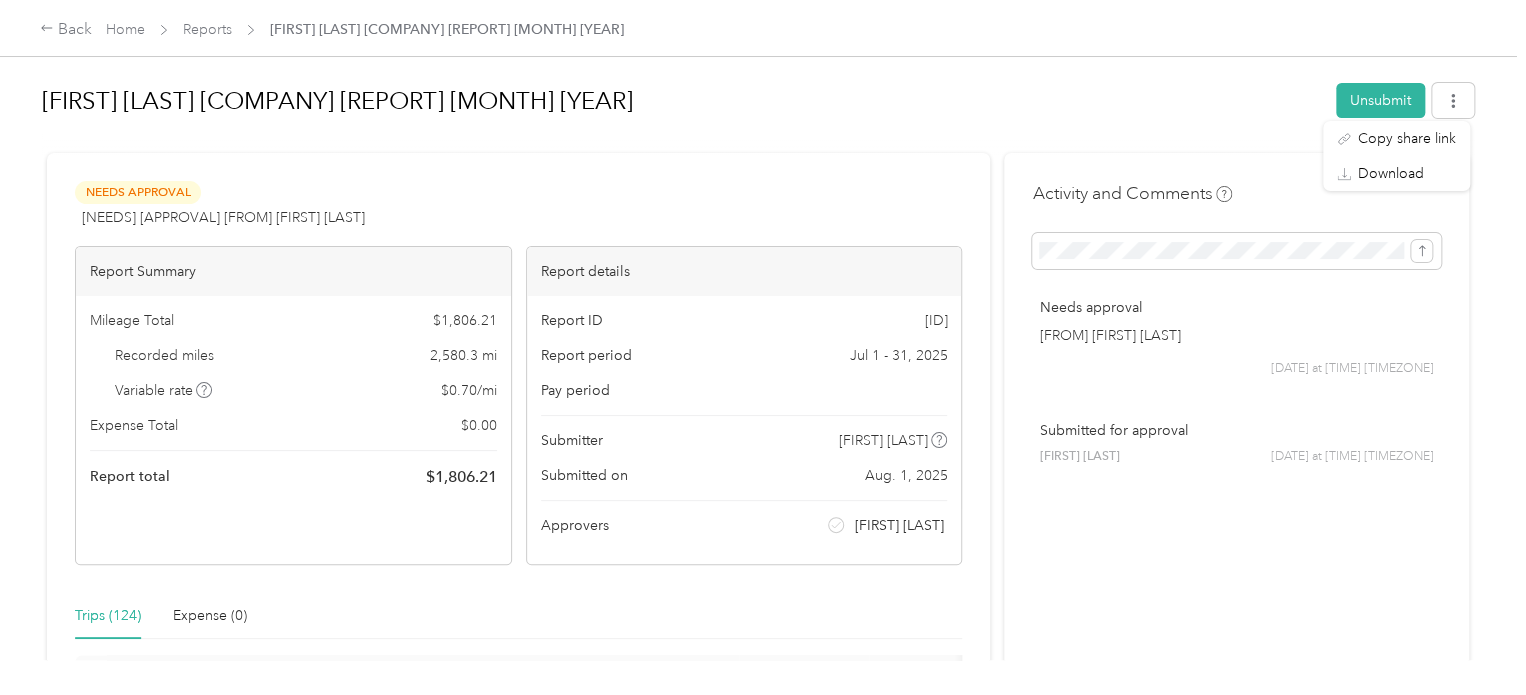 click on "[FIRST] [LAST] [COMPANY] [REPORT] [MONTH] [YEAR]" at bounding box center (682, 101) 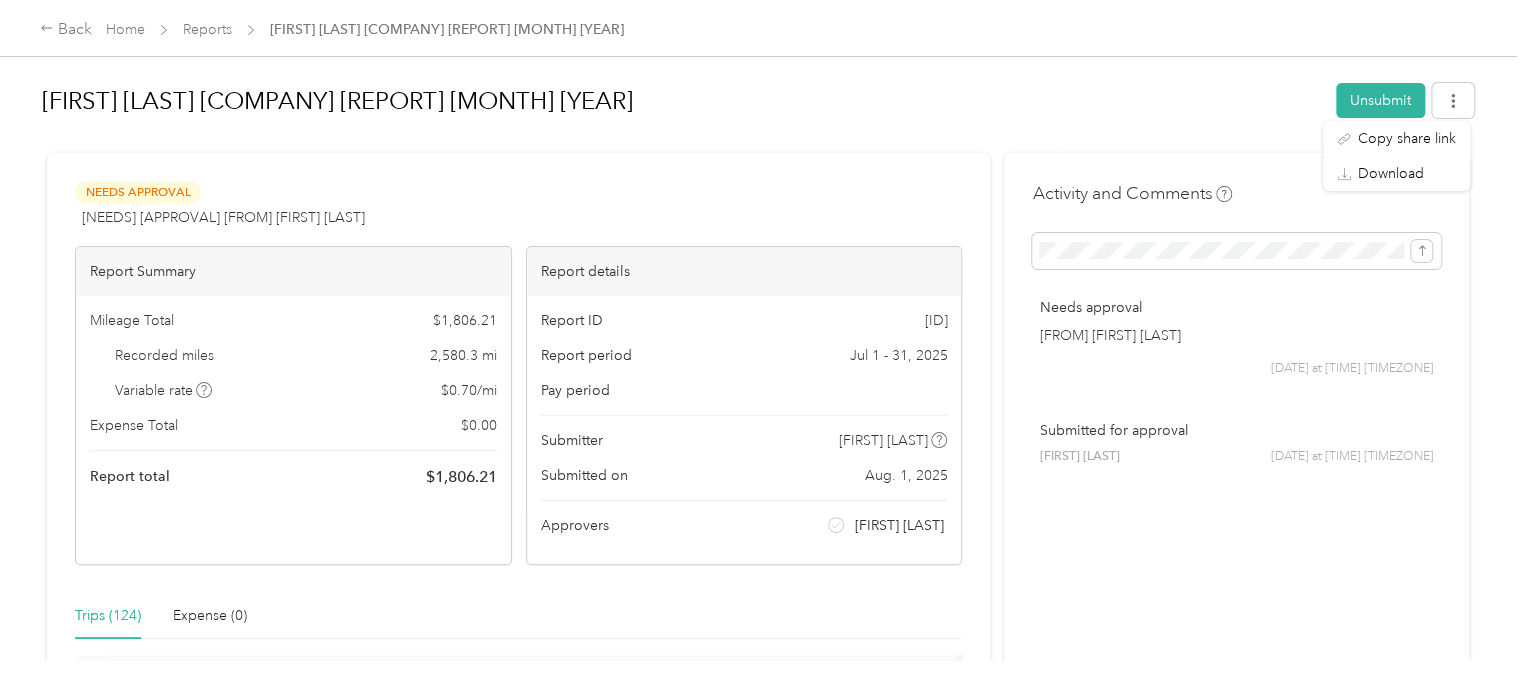 click on "[FIRST] [LAST] [COMPANY] [REPORT] [MONTH] [YEAR]" at bounding box center [682, 101] 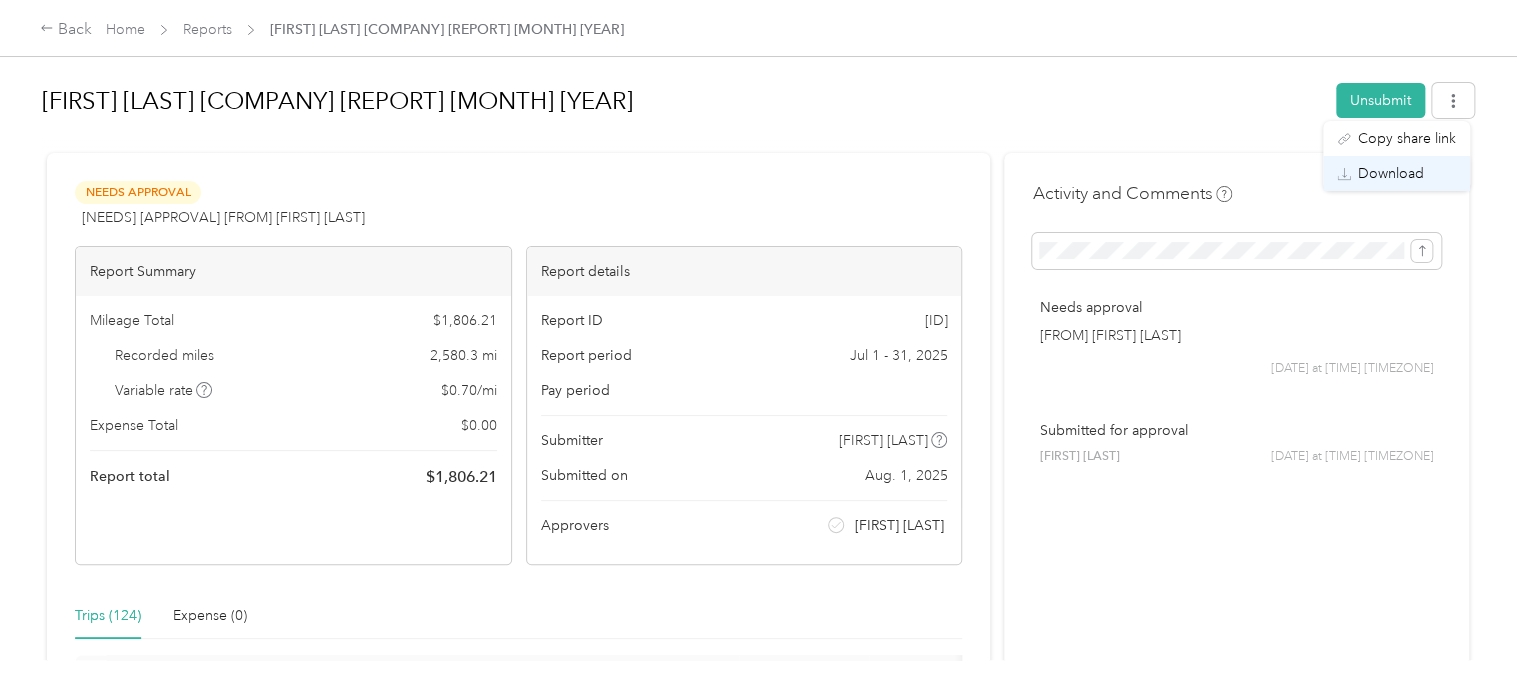 click on "Download" at bounding box center (1391, 173) 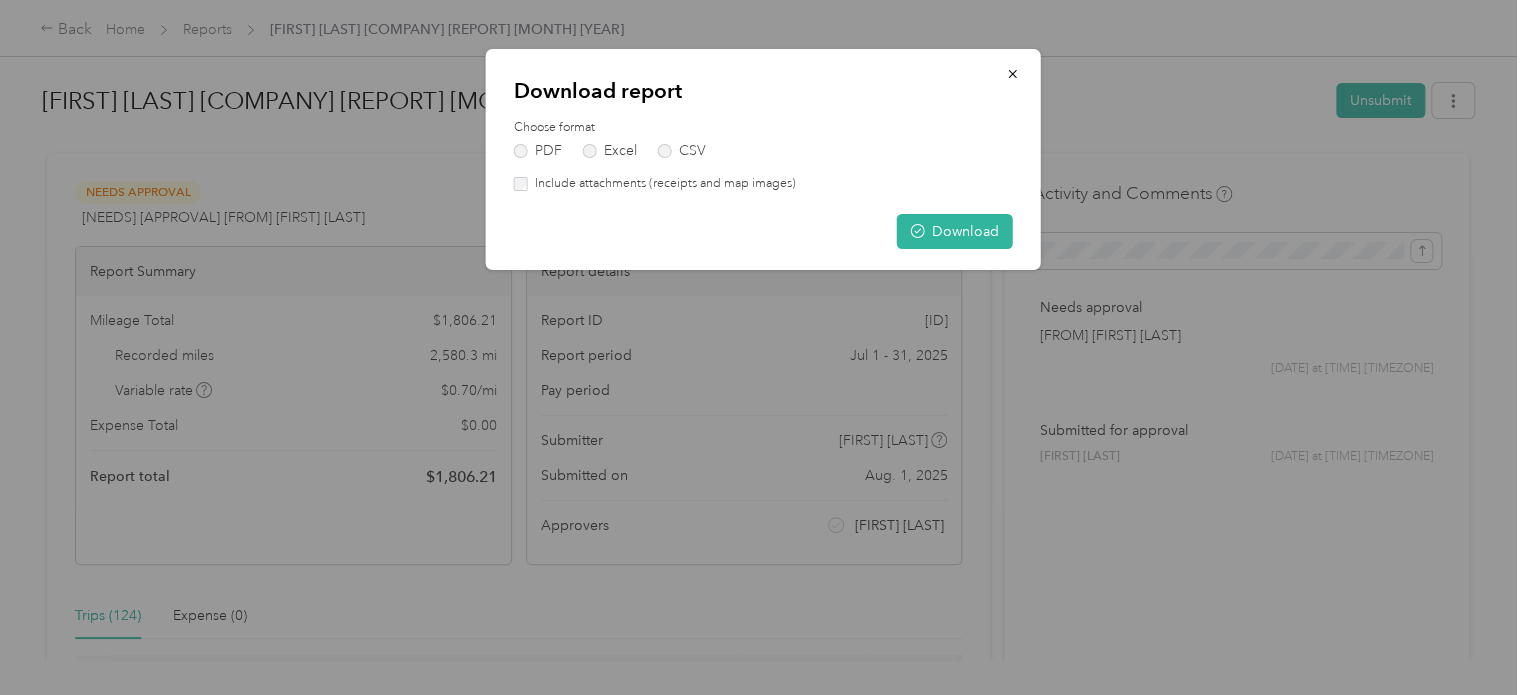 click on "Include attachments (receipts and map images)" at bounding box center [662, 184] 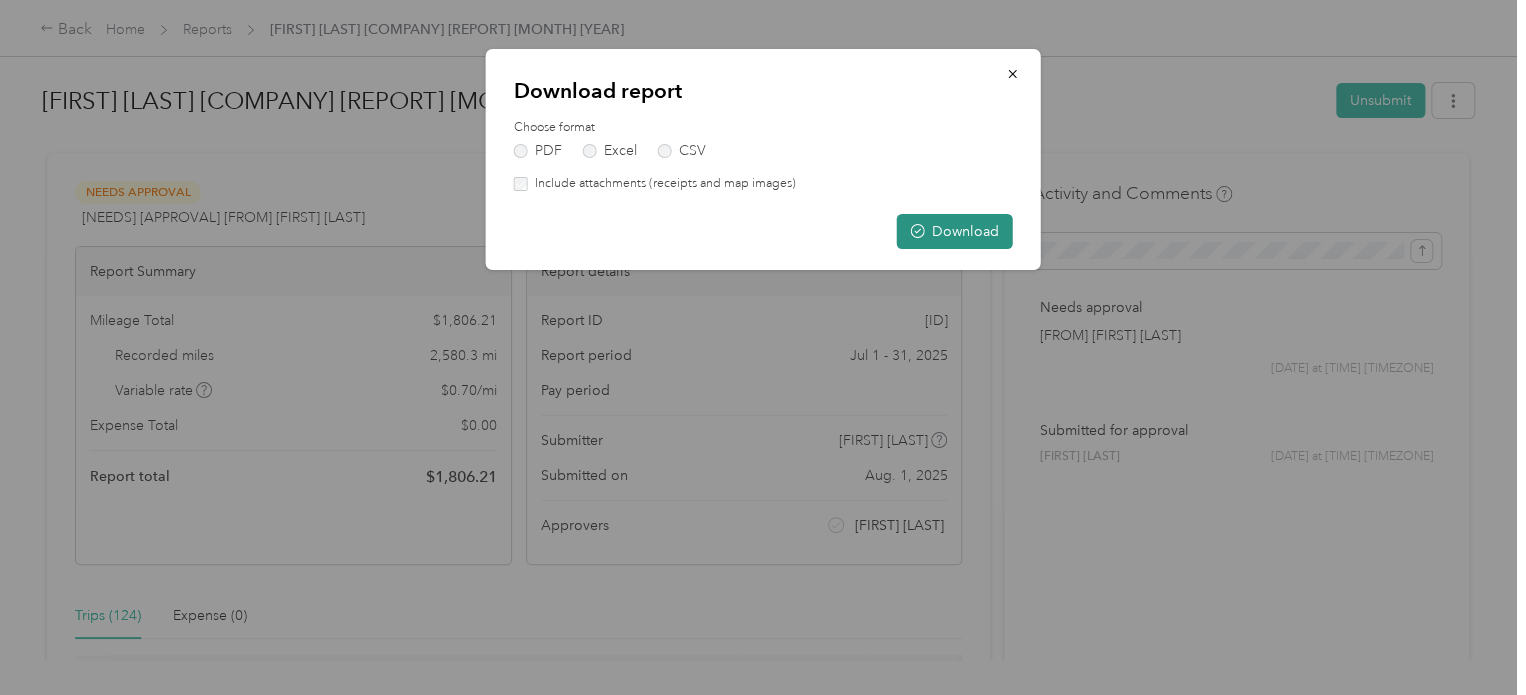 click on "Download" at bounding box center (955, 231) 